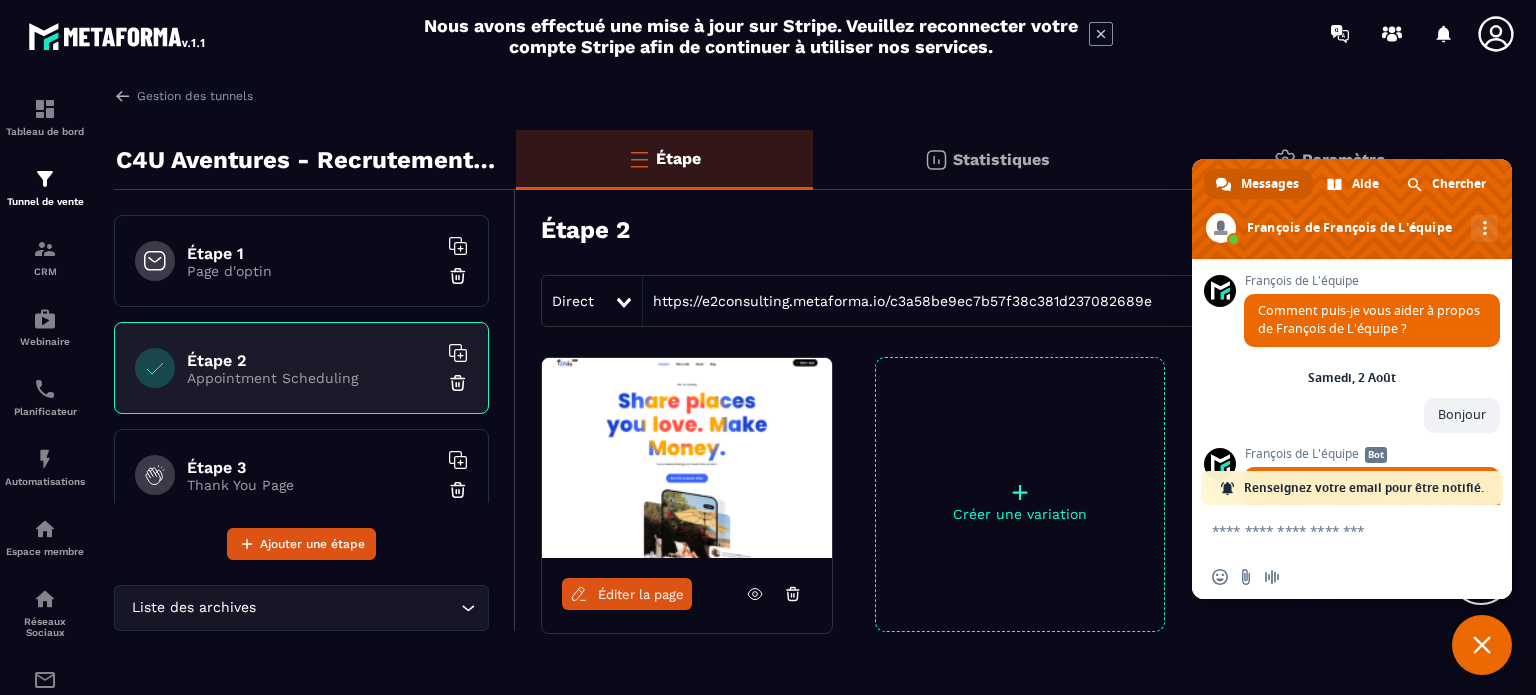 scroll, scrollTop: 0, scrollLeft: 0, axis: both 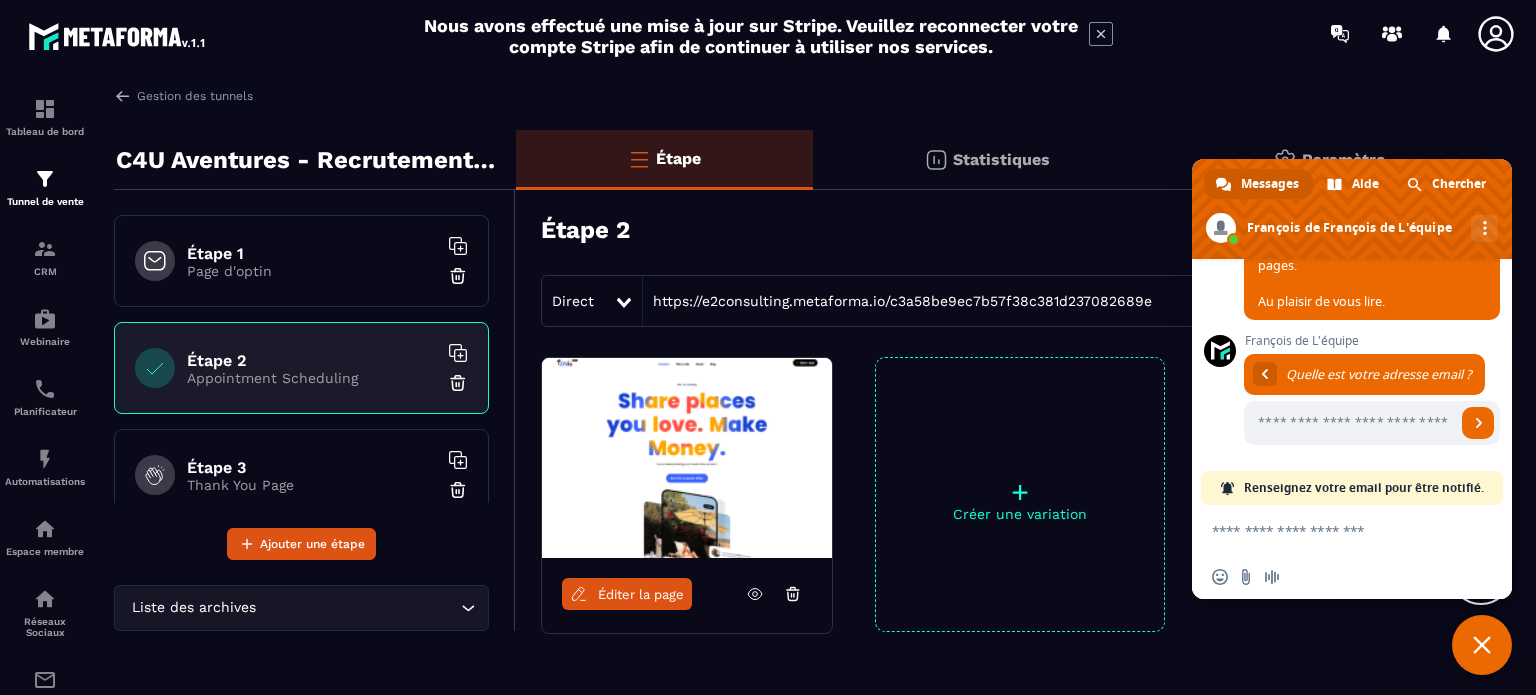 click at bounding box center (1482, 645) 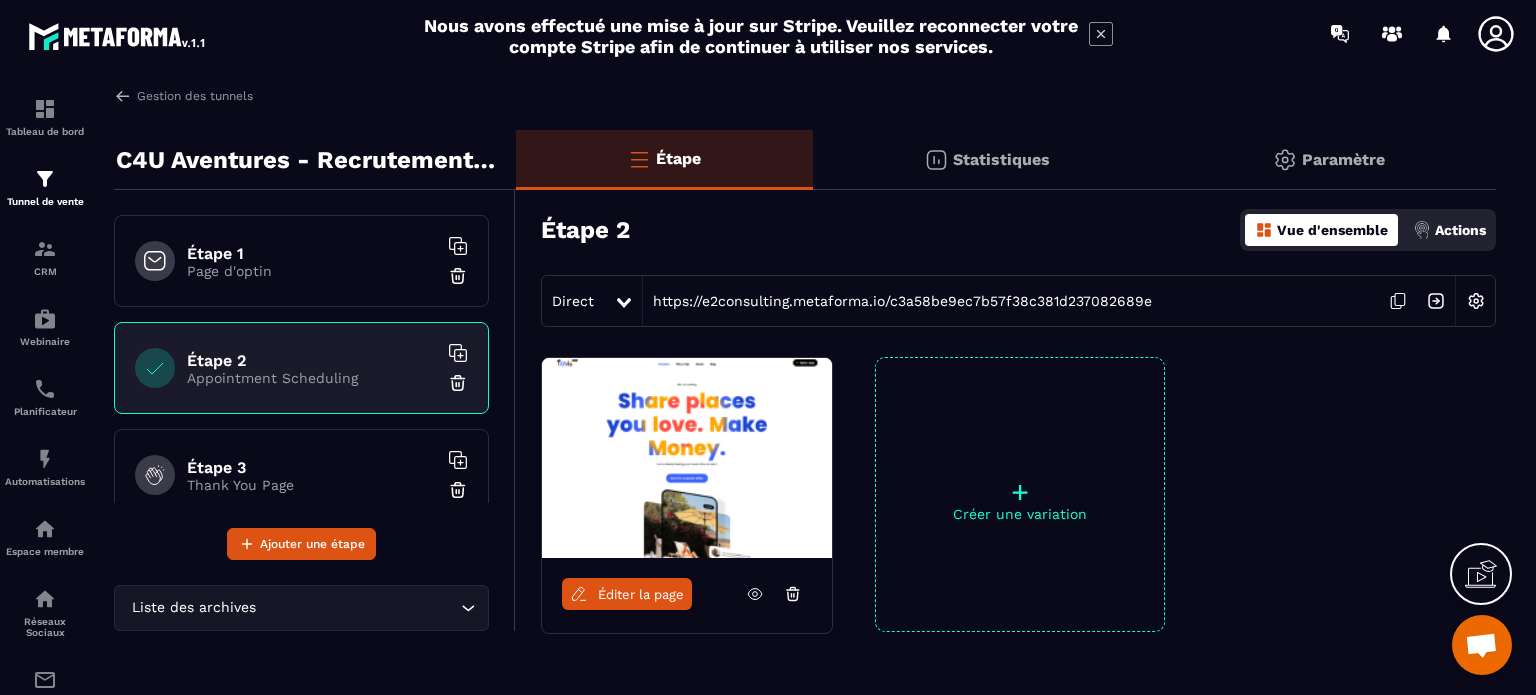 click at bounding box center (1482, 645) 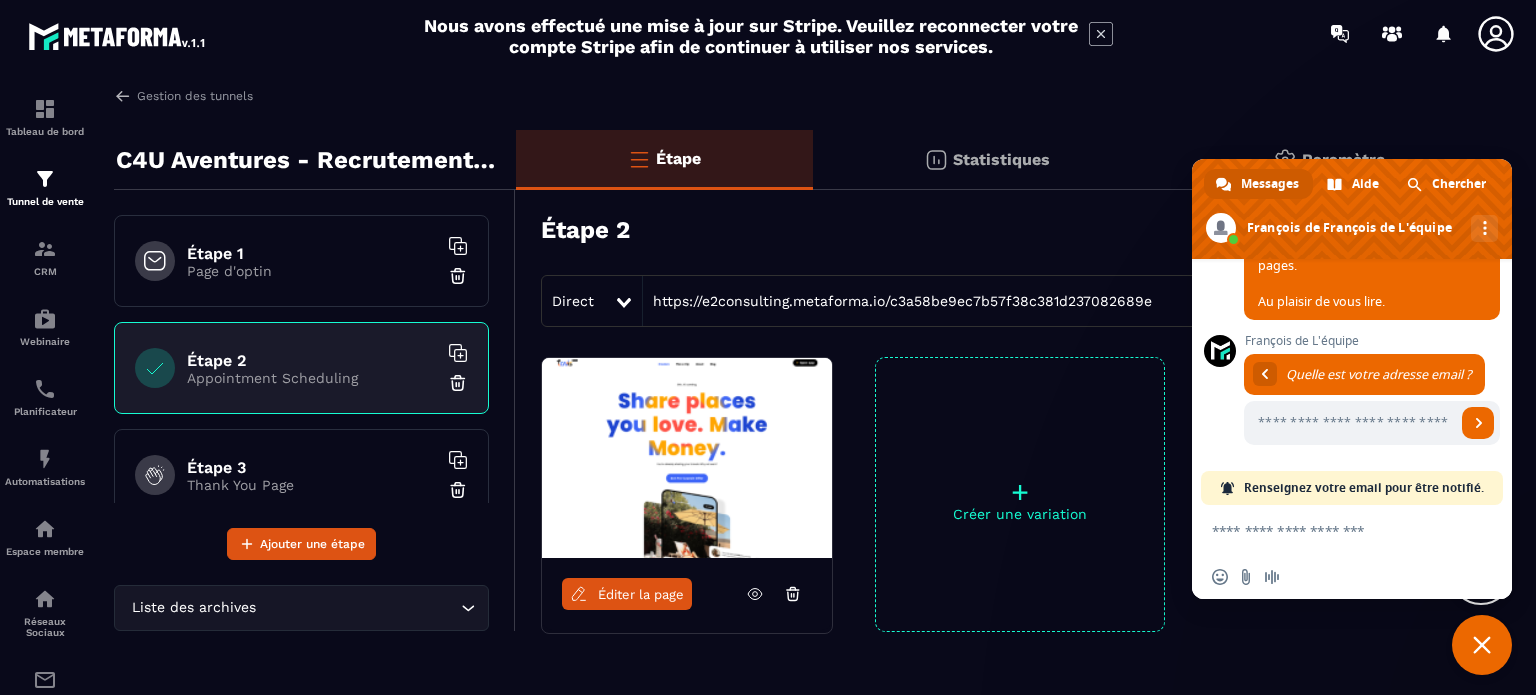 scroll, scrollTop: 7108, scrollLeft: 0, axis: vertical 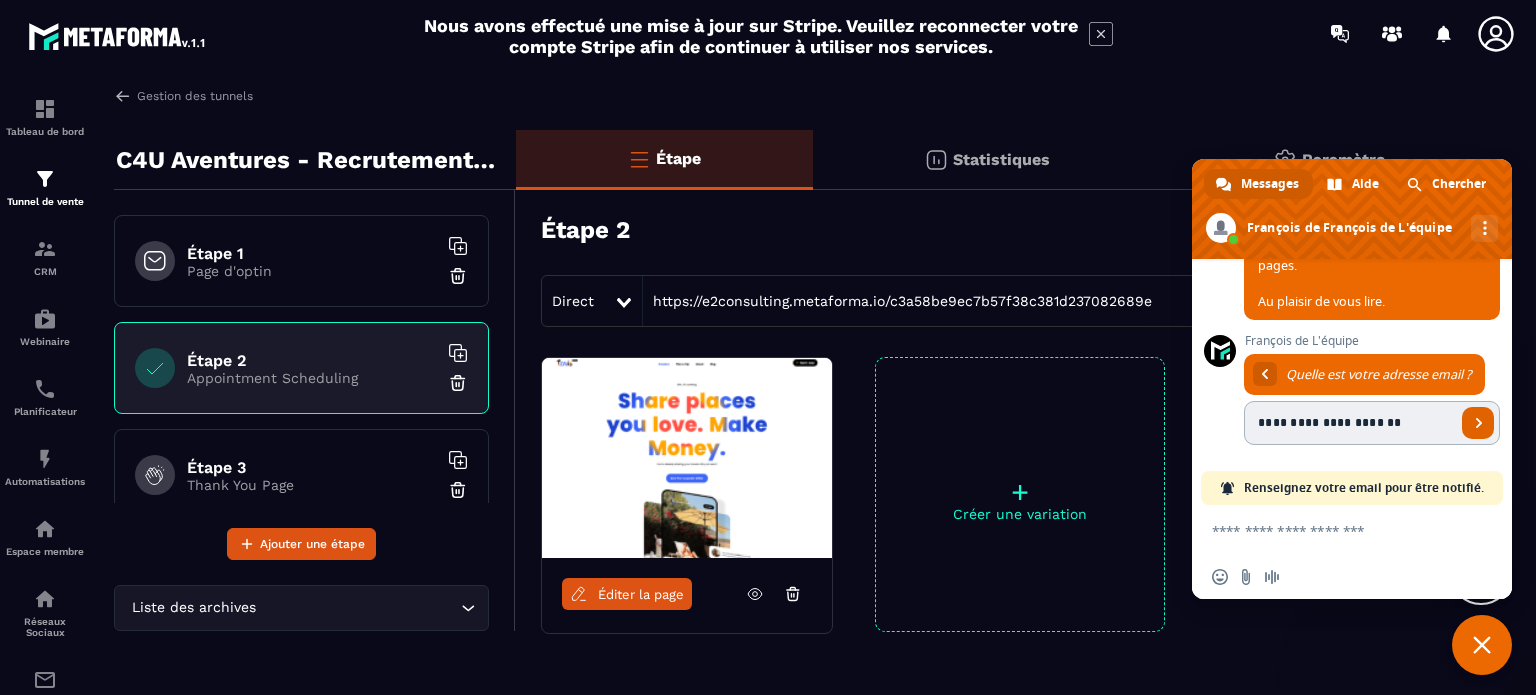 type on "**********" 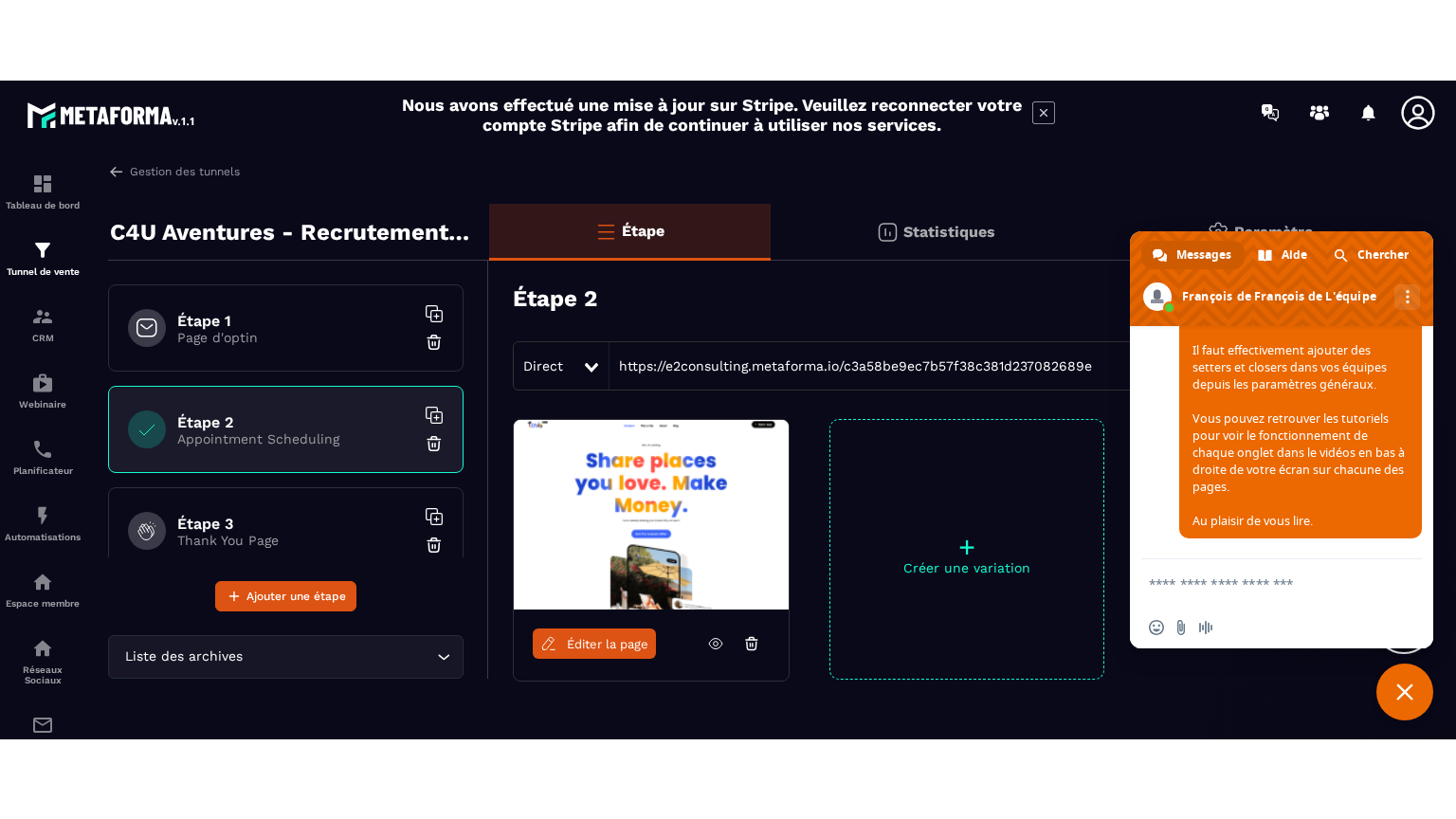 scroll, scrollTop: 6566, scrollLeft: 0, axis: vertical 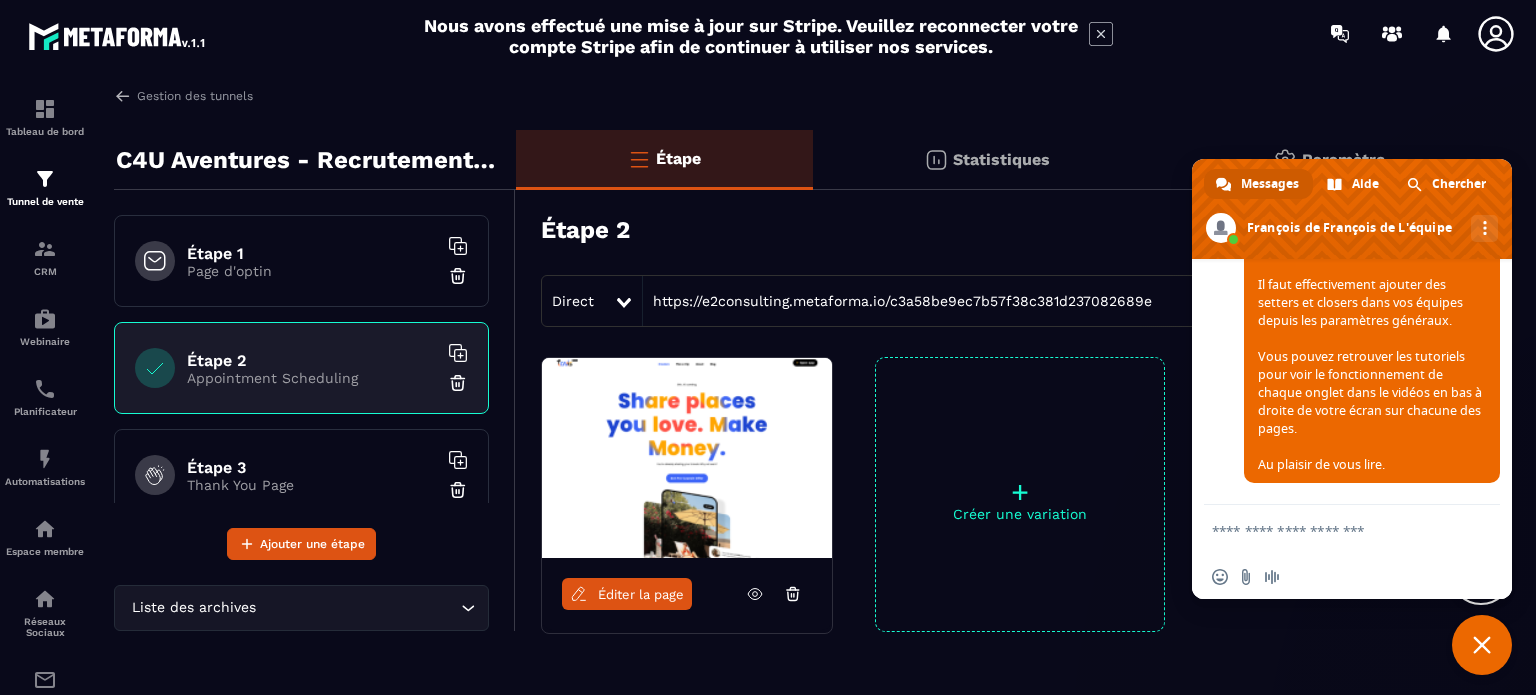 click at bounding box center [1482, 645] 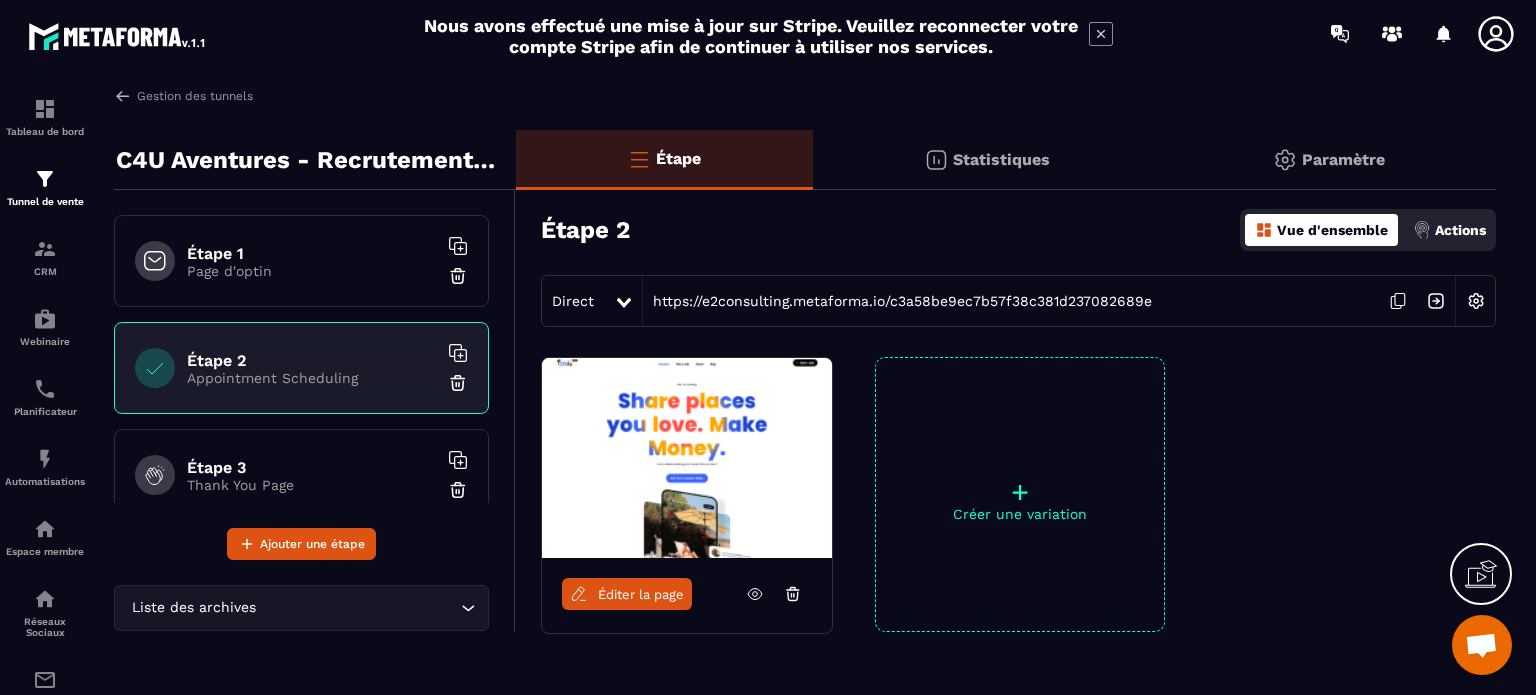 click 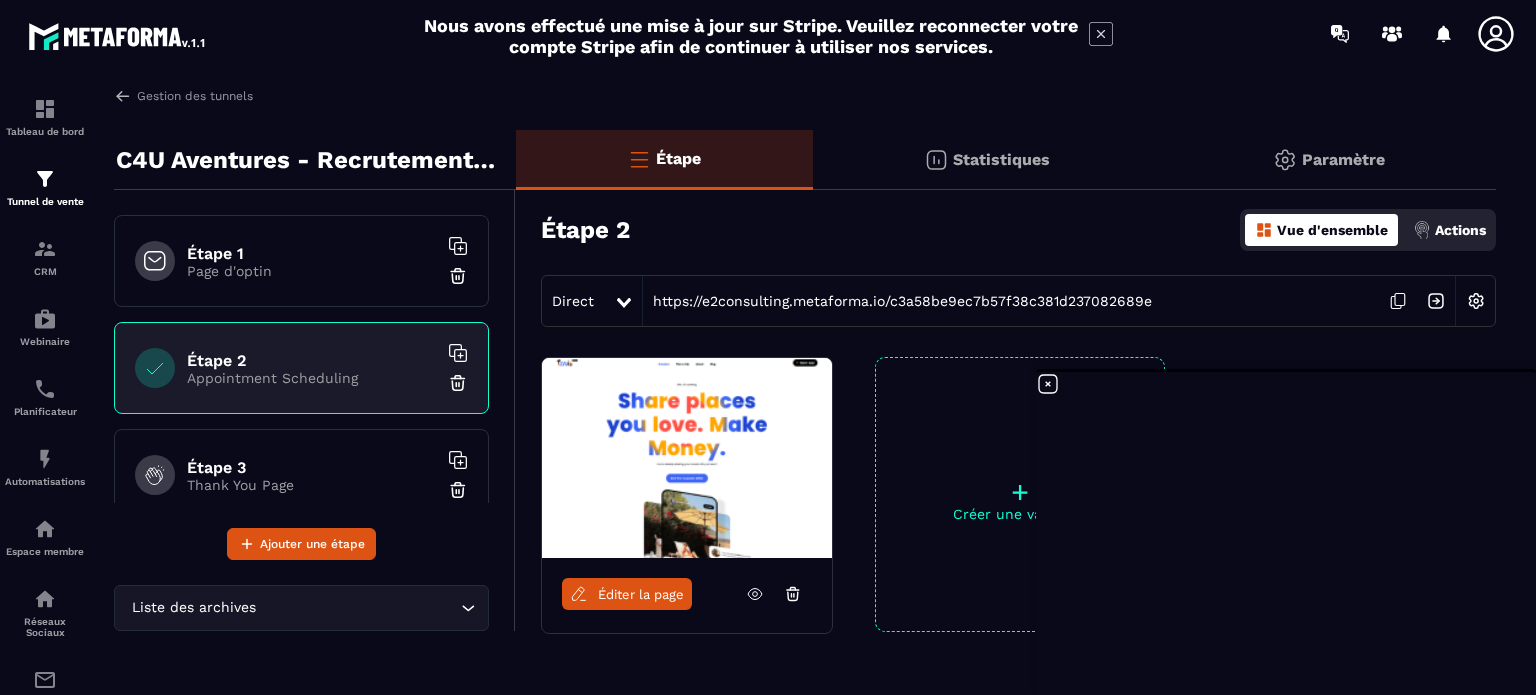 scroll, scrollTop: 6927, scrollLeft: 0, axis: vertical 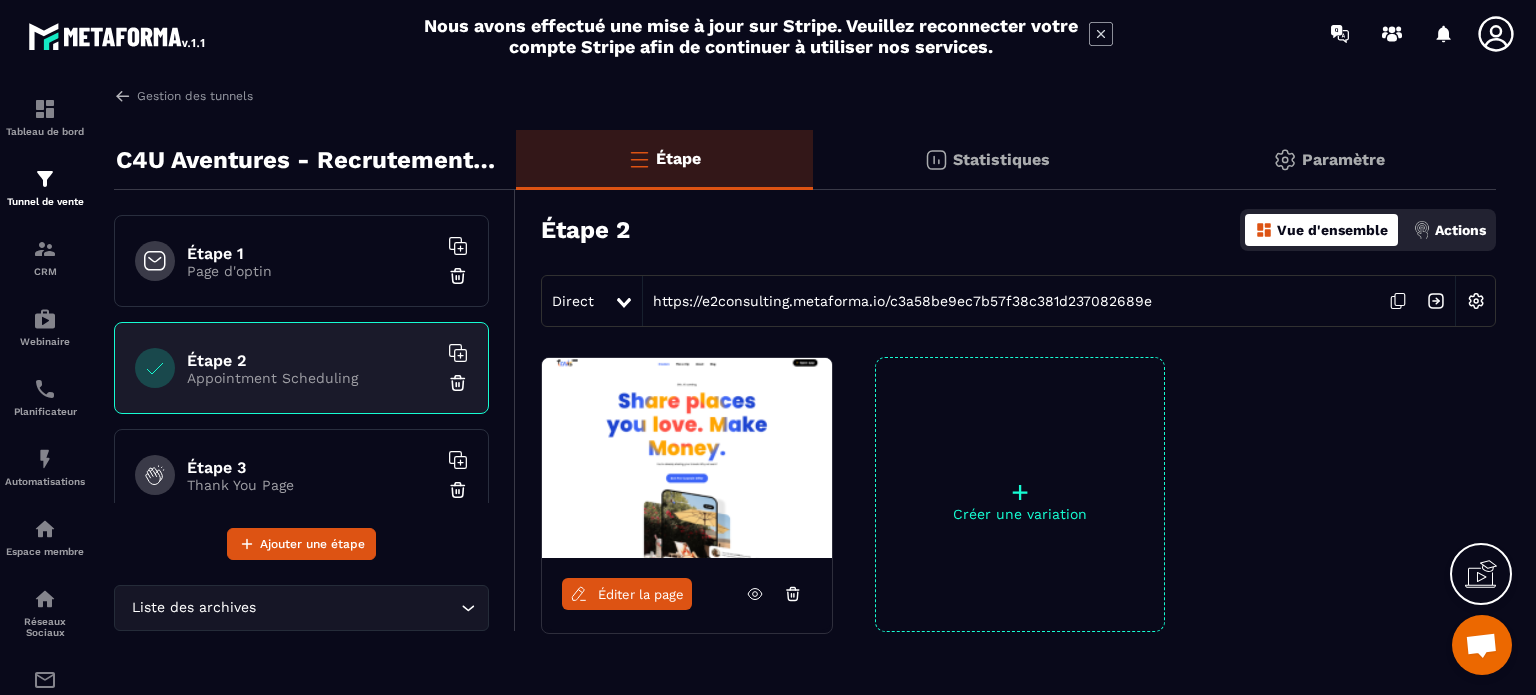 click on "Actions" at bounding box center (1460, 230) 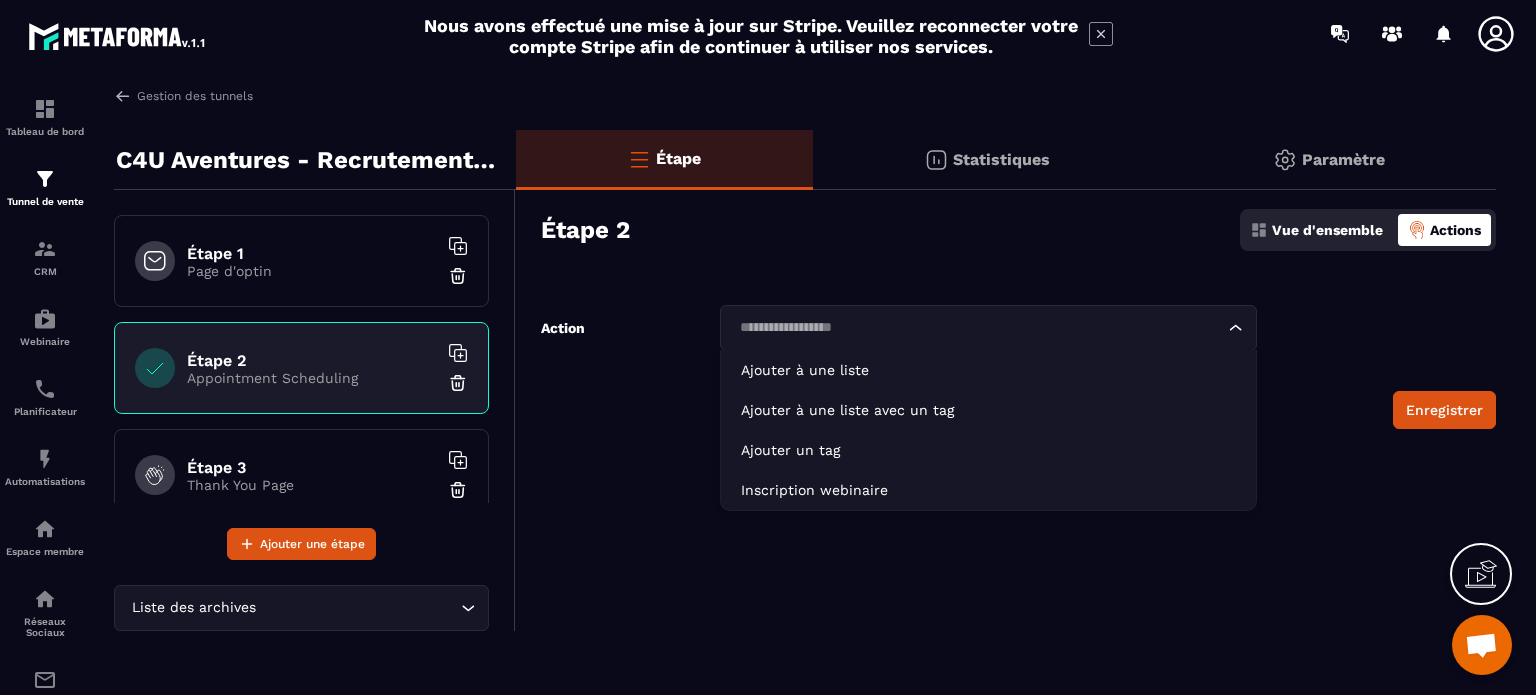 click at bounding box center [978, 328] 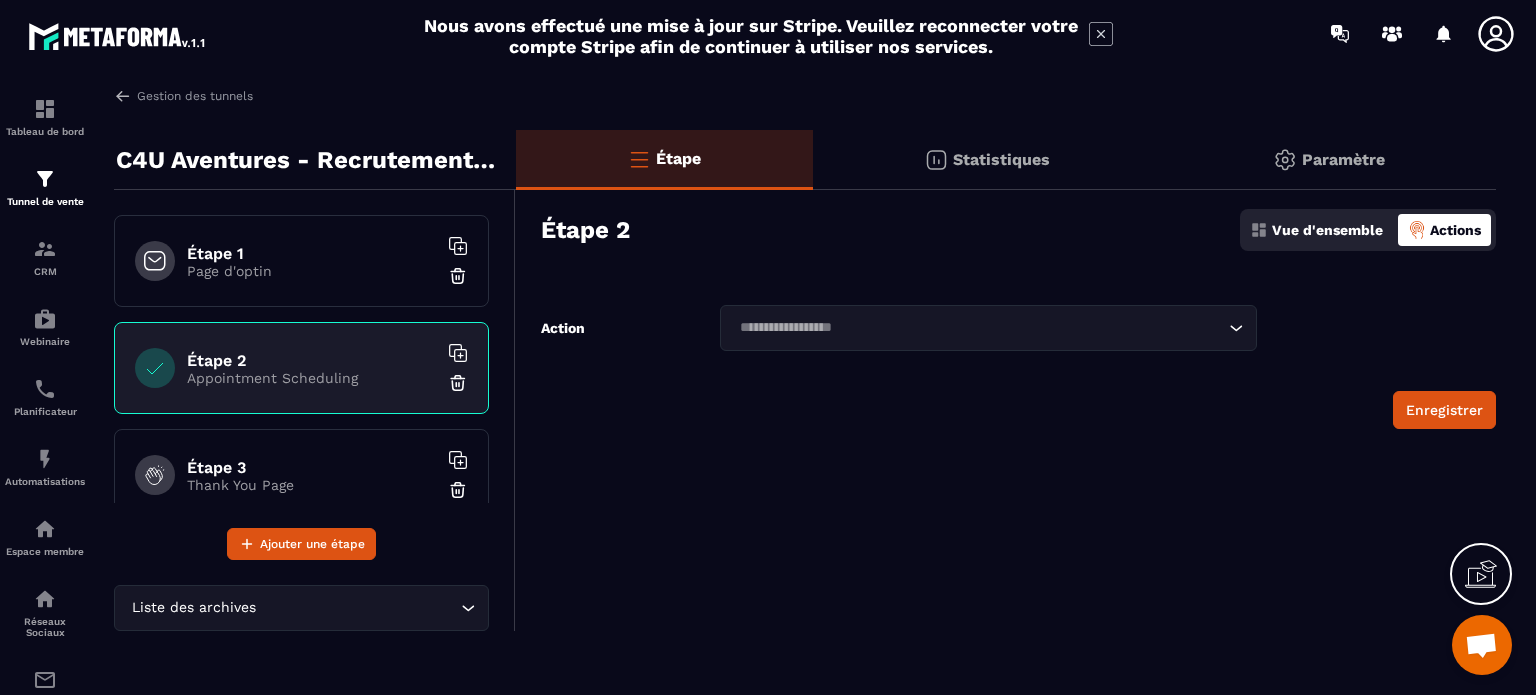 click on "Étape 1" at bounding box center (312, 253) 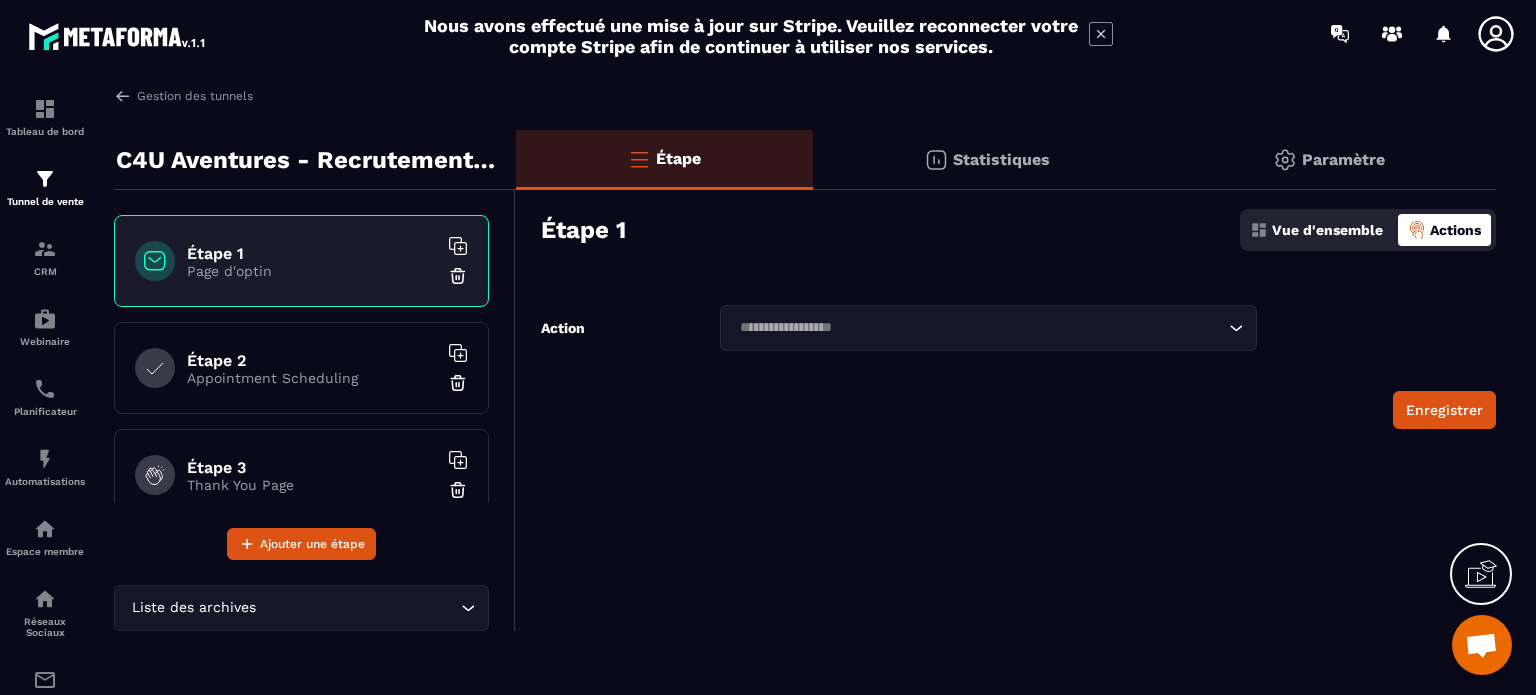 click 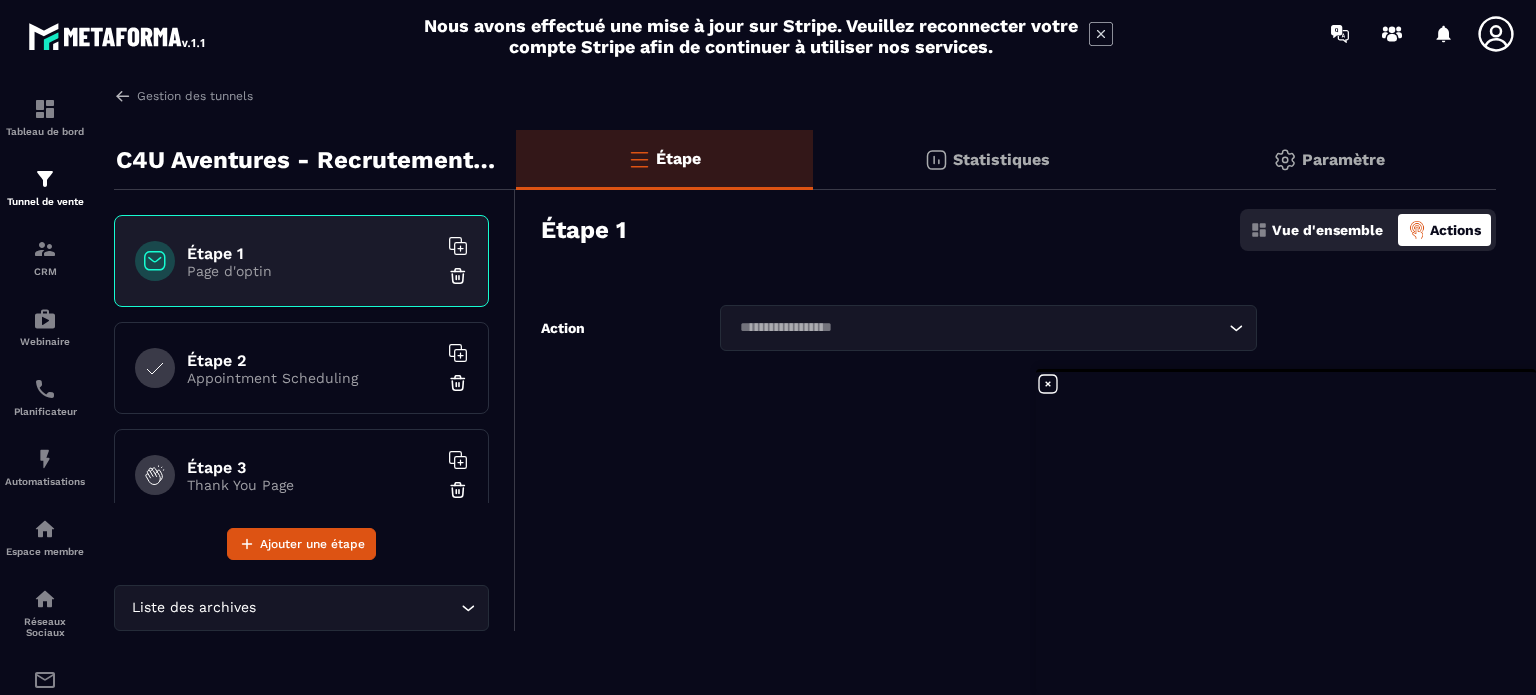 click 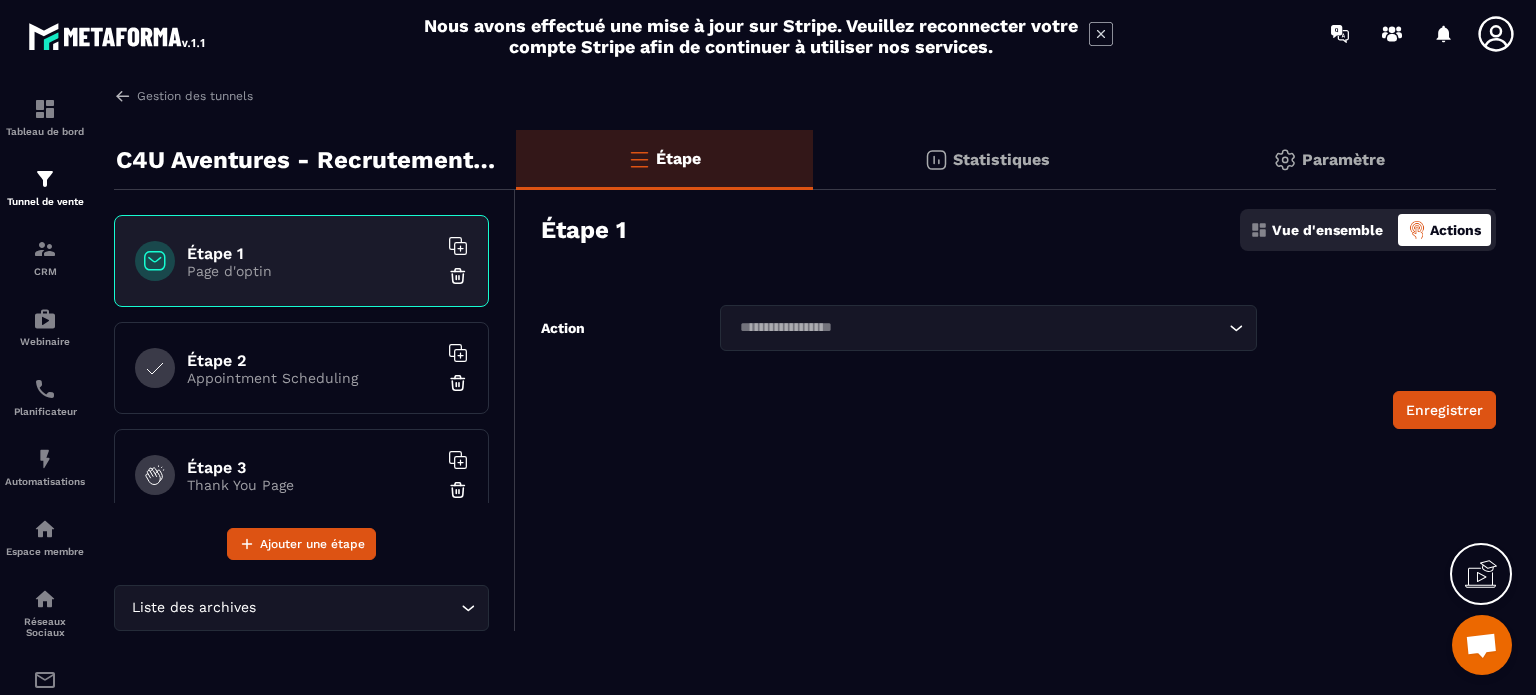 click on "Étape 2" at bounding box center (312, 360) 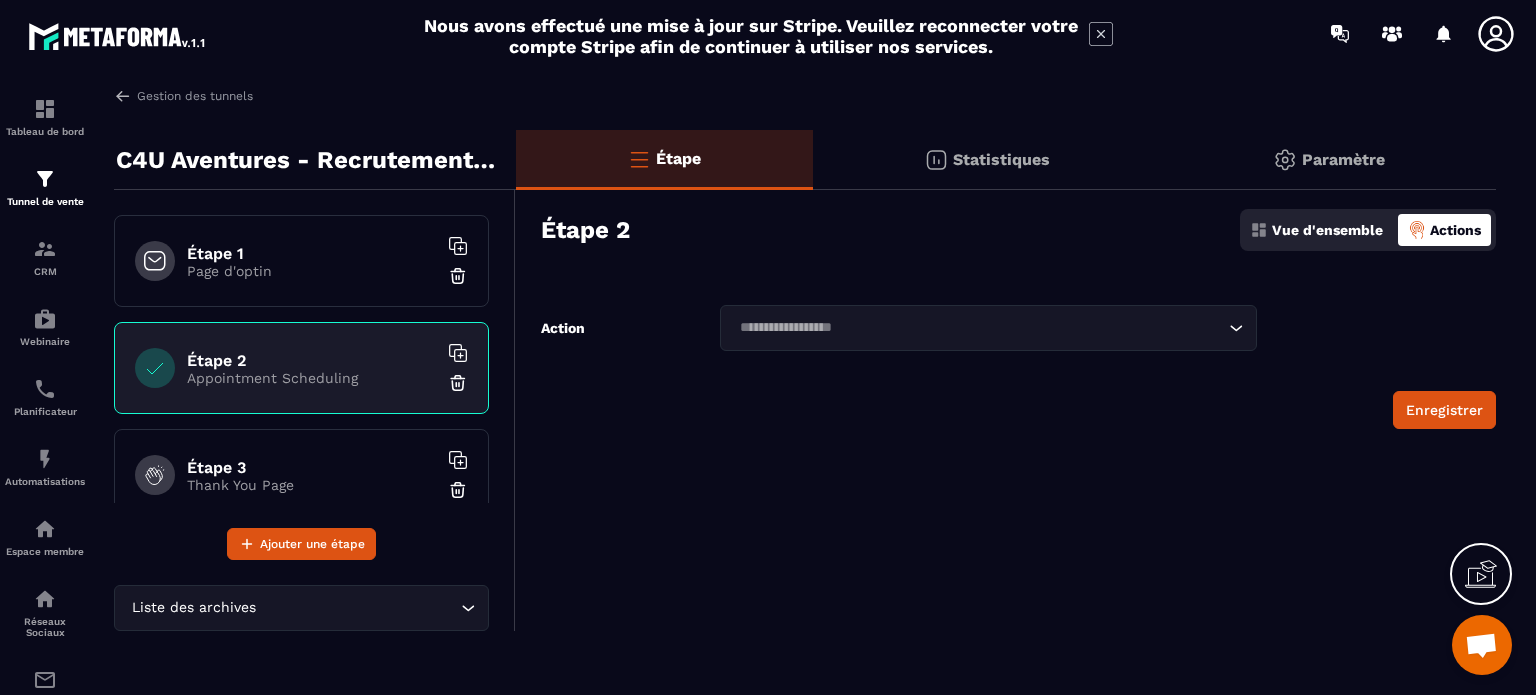 click on "Étape 1" at bounding box center (312, 253) 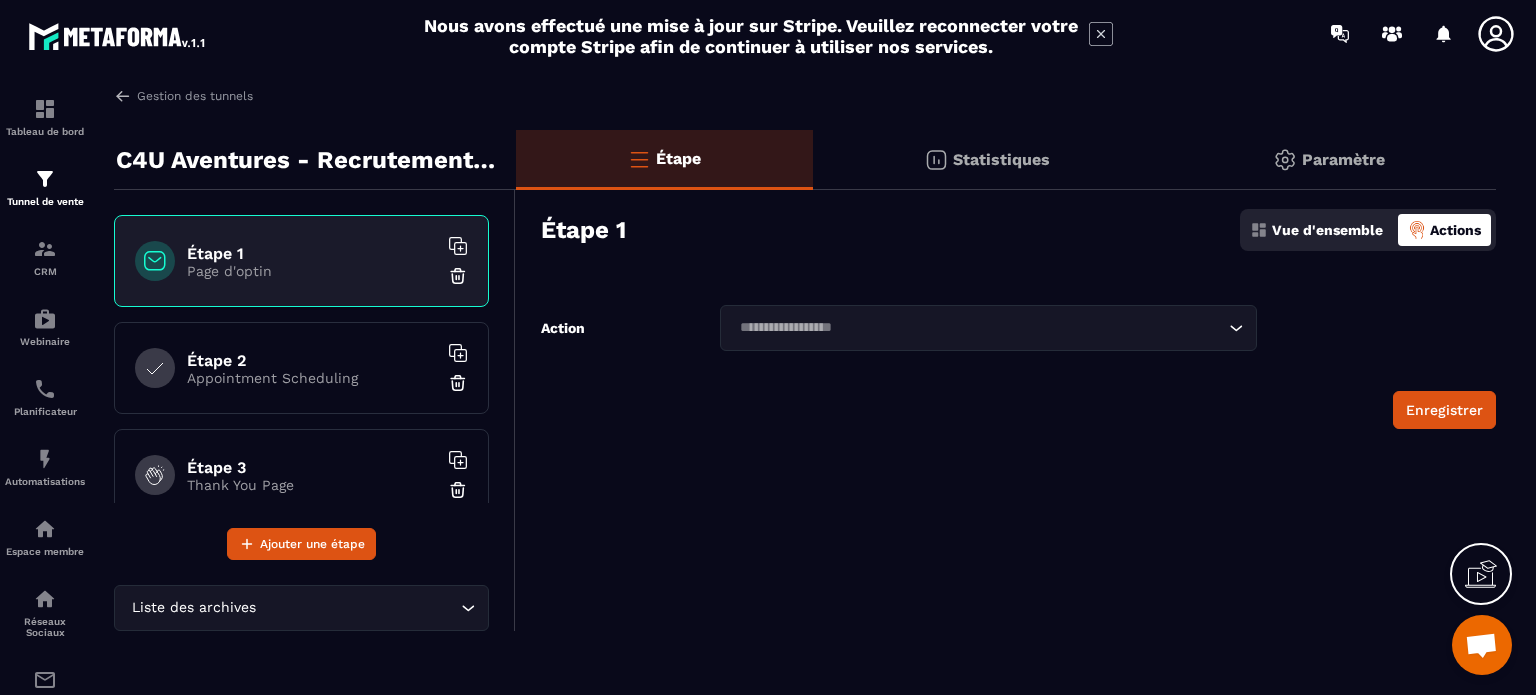 click at bounding box center (936, 160) 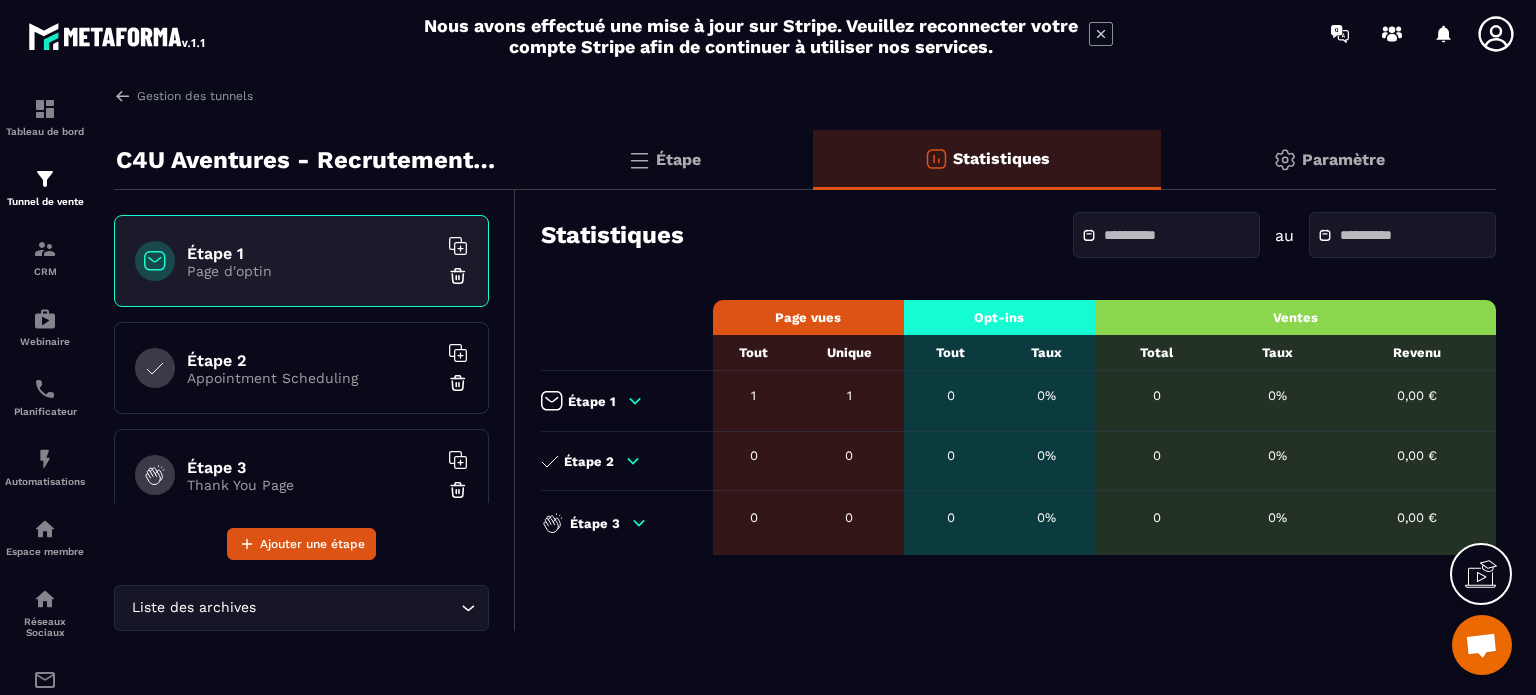 click on "Paramètre" at bounding box center [1343, 159] 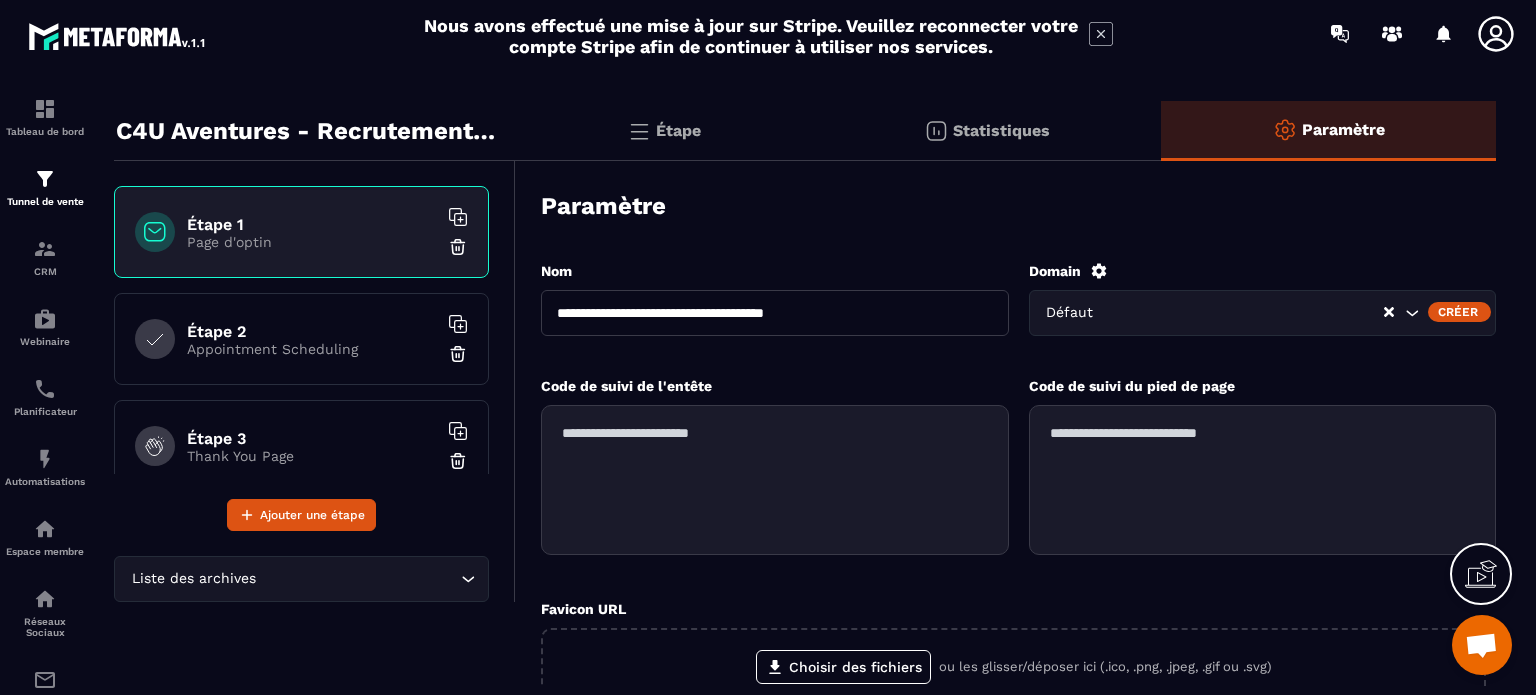 scroll, scrollTop: 0, scrollLeft: 0, axis: both 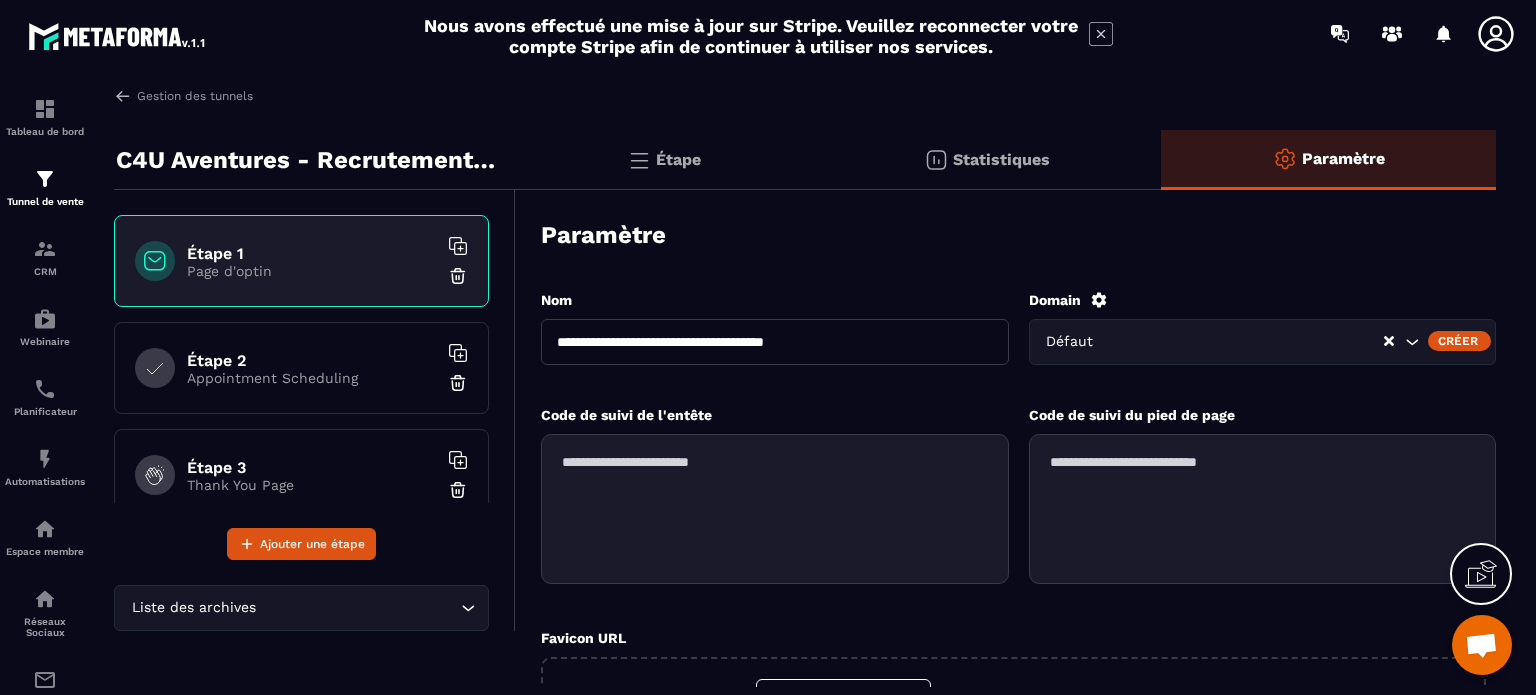 click on "Appointment Scheduling" at bounding box center [312, 378] 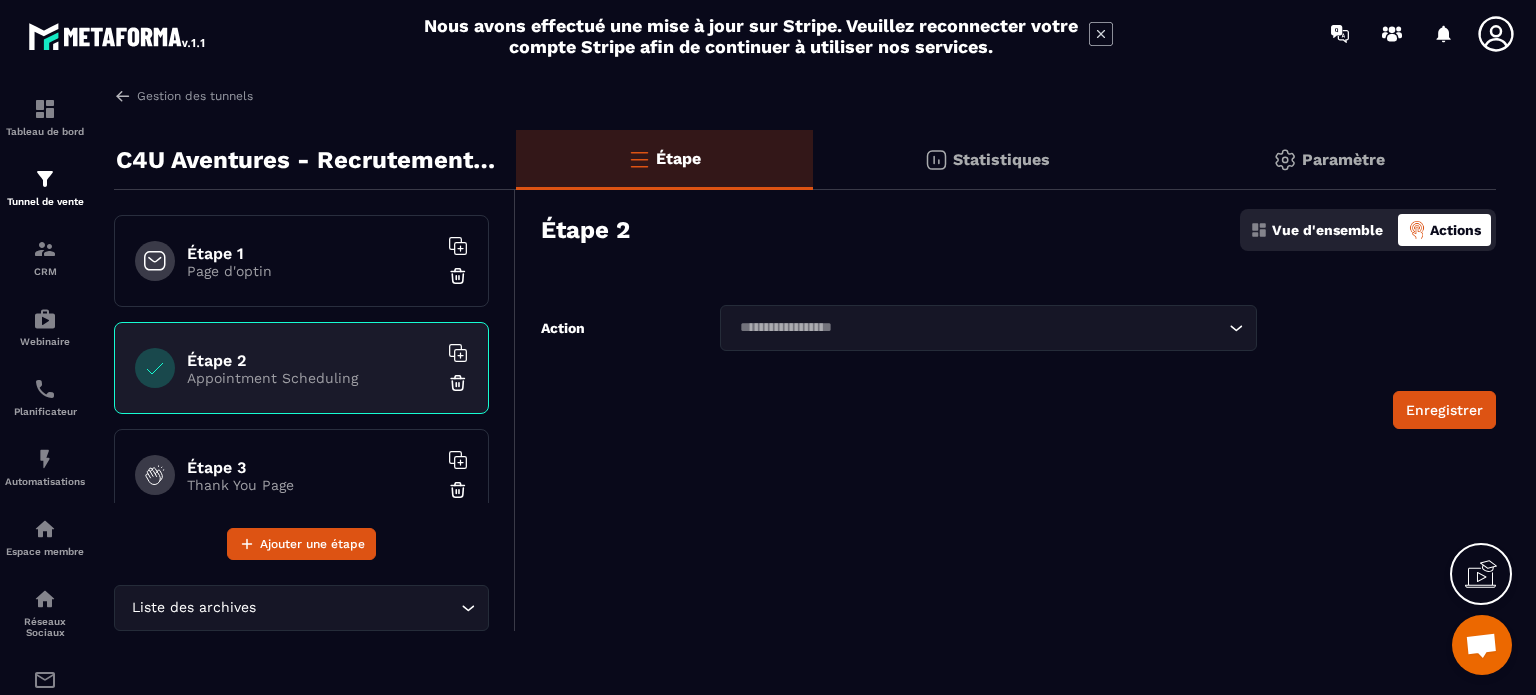 click on "Étape 1" at bounding box center (312, 253) 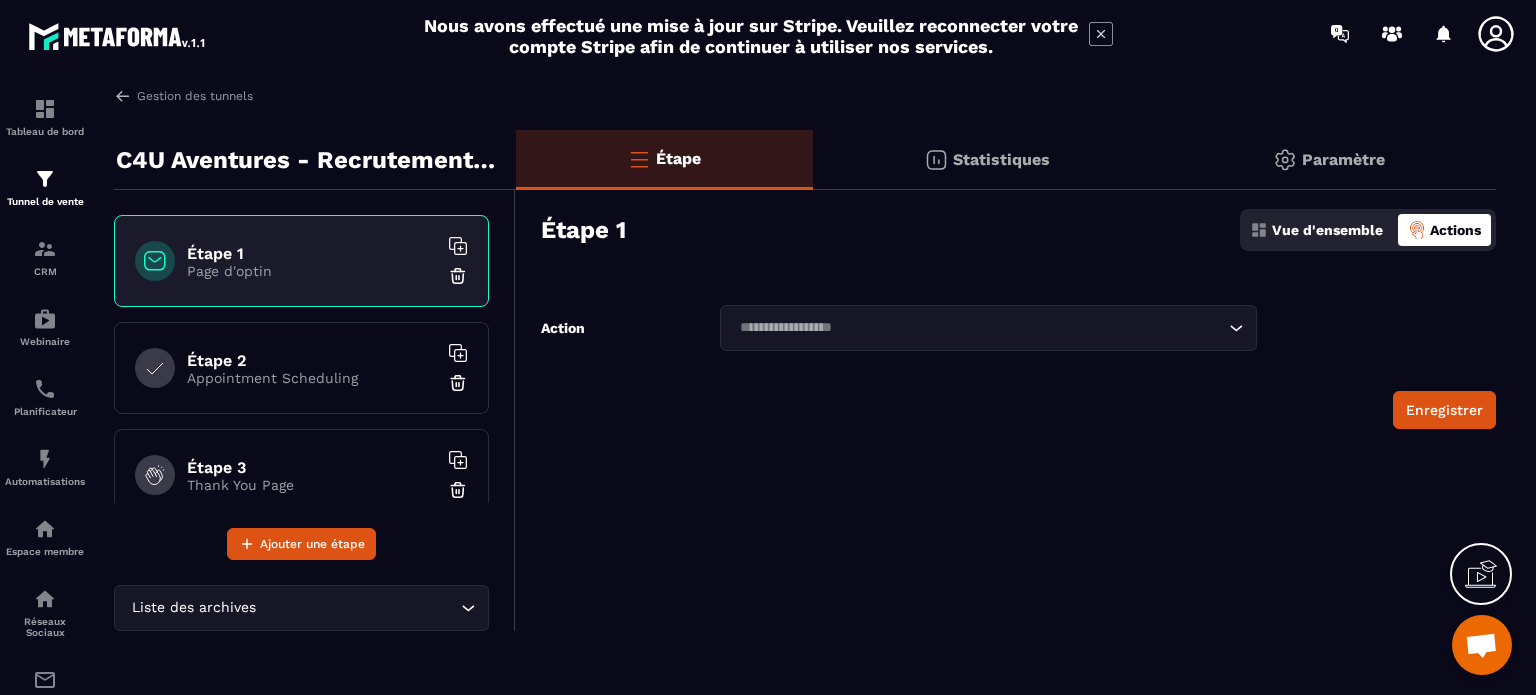 click on "C4U Aventures - Recrutement Gestionnaires" at bounding box center (308, 160) 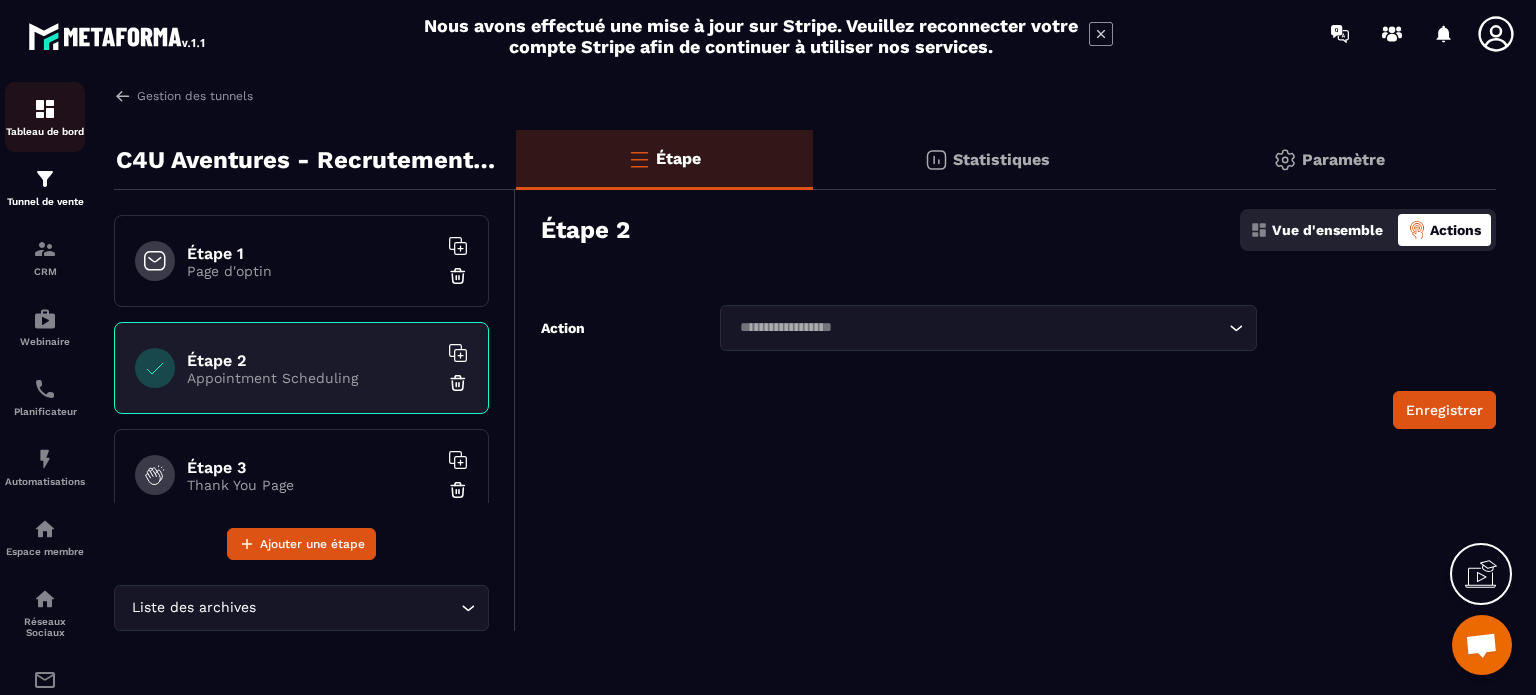 click on "Tableau de bord" at bounding box center [45, 117] 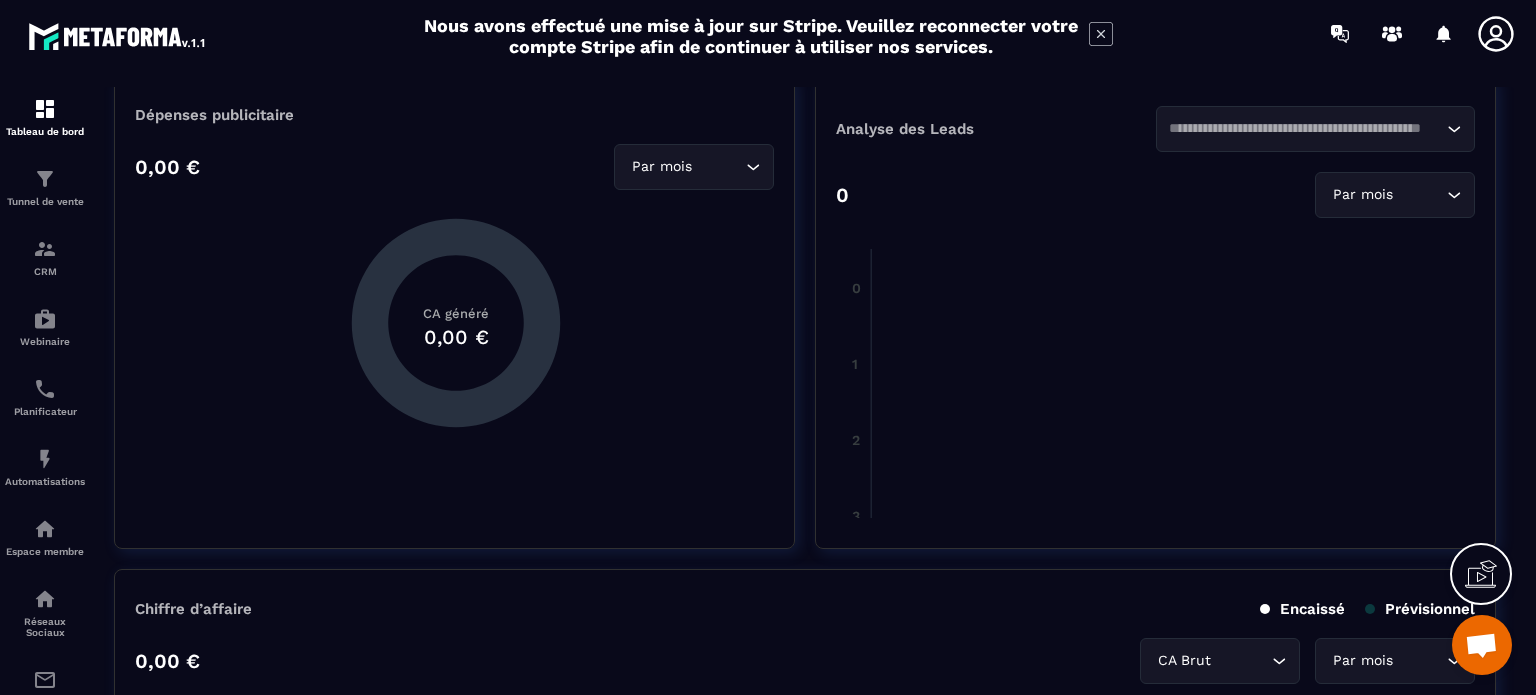 scroll, scrollTop: 0, scrollLeft: 0, axis: both 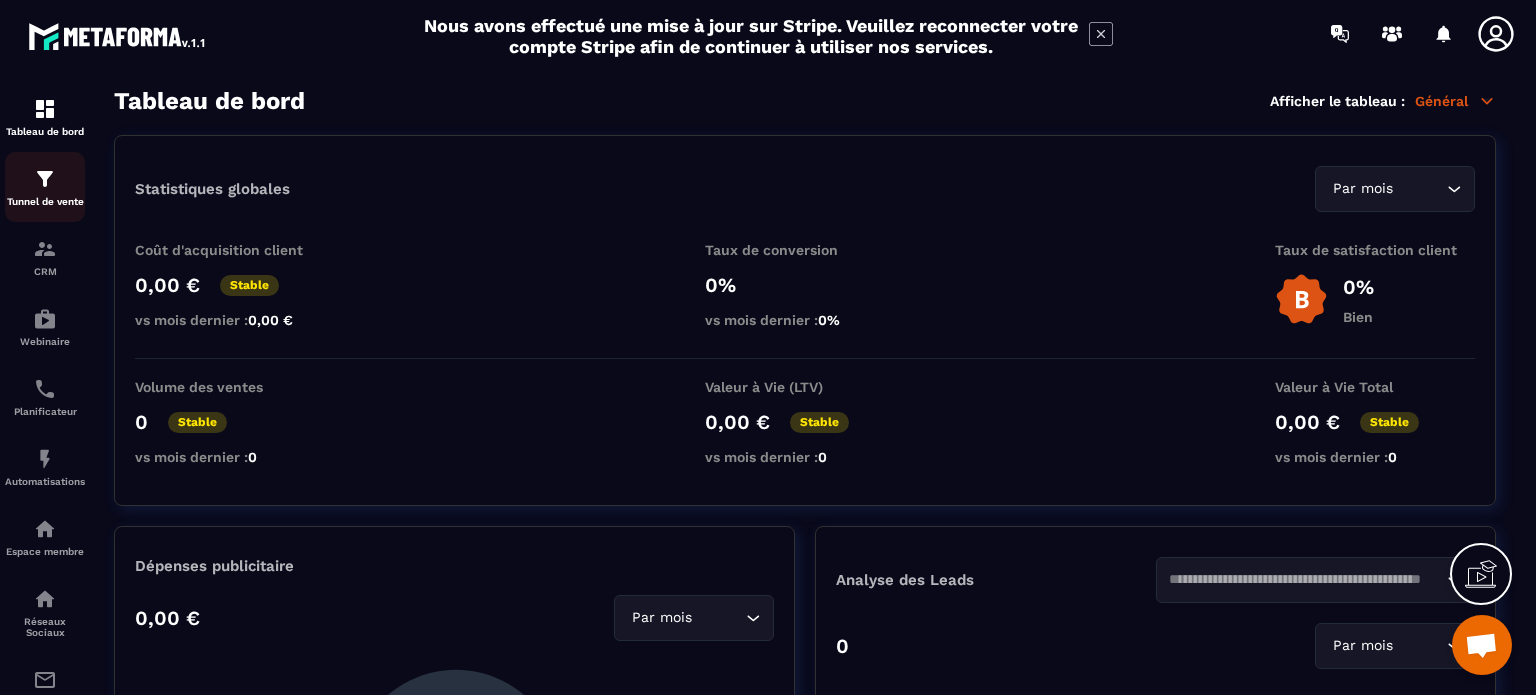 click on "Tunnel de vente" 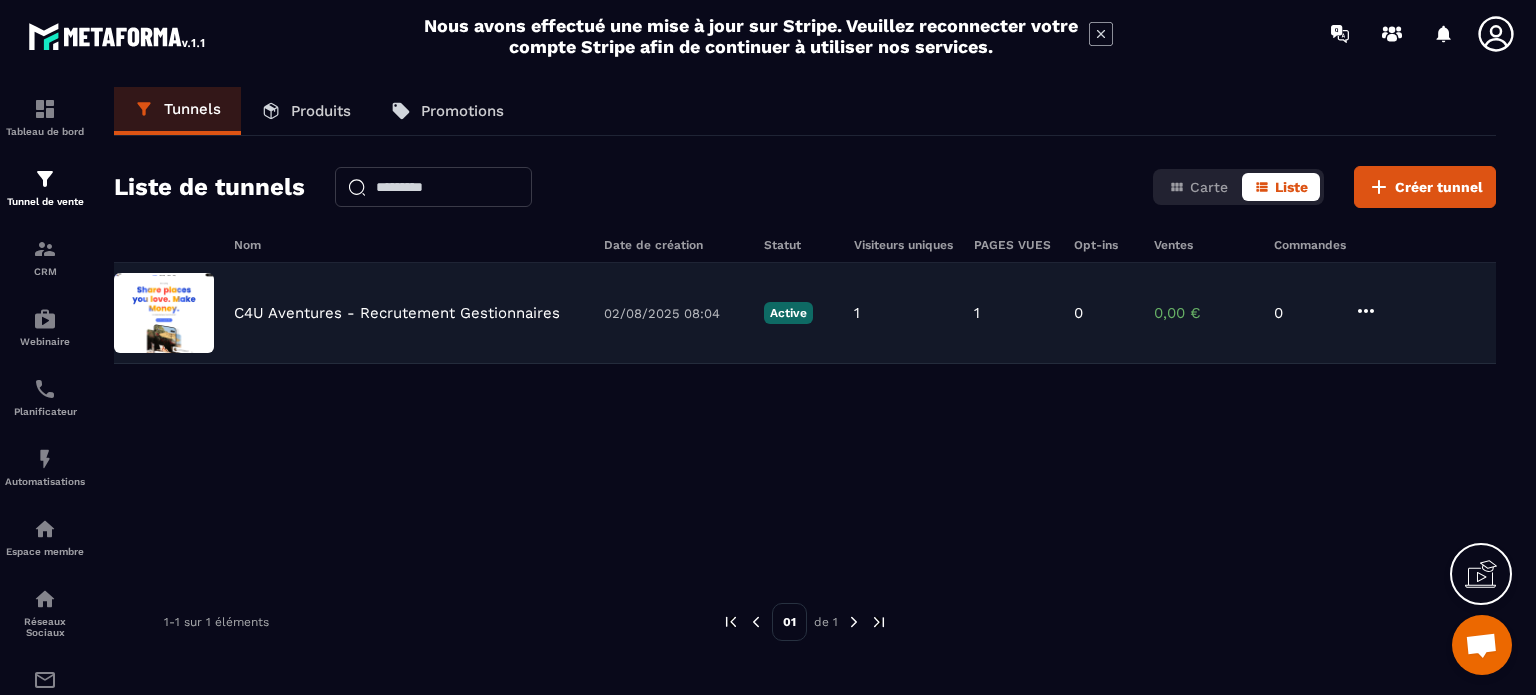 click at bounding box center [164, 313] 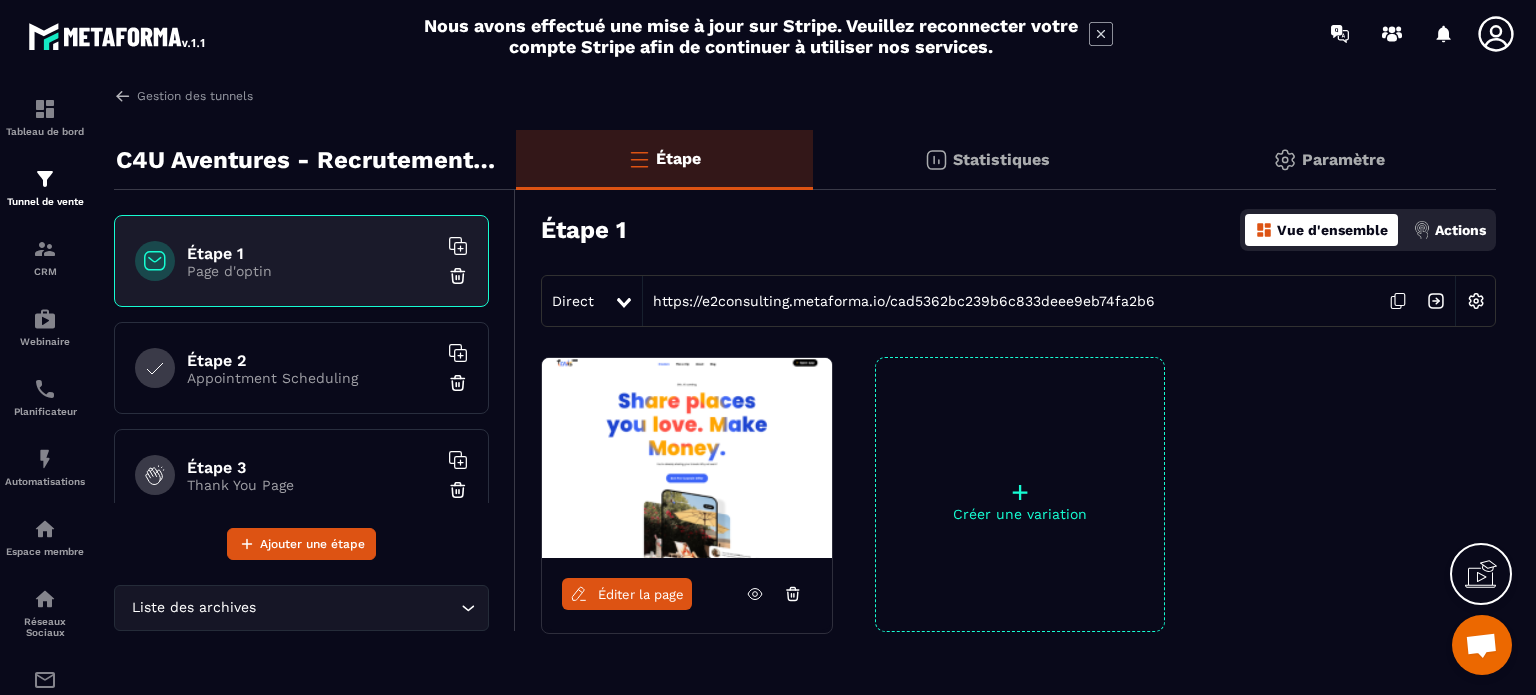 click on "Appointment Scheduling" at bounding box center [312, 378] 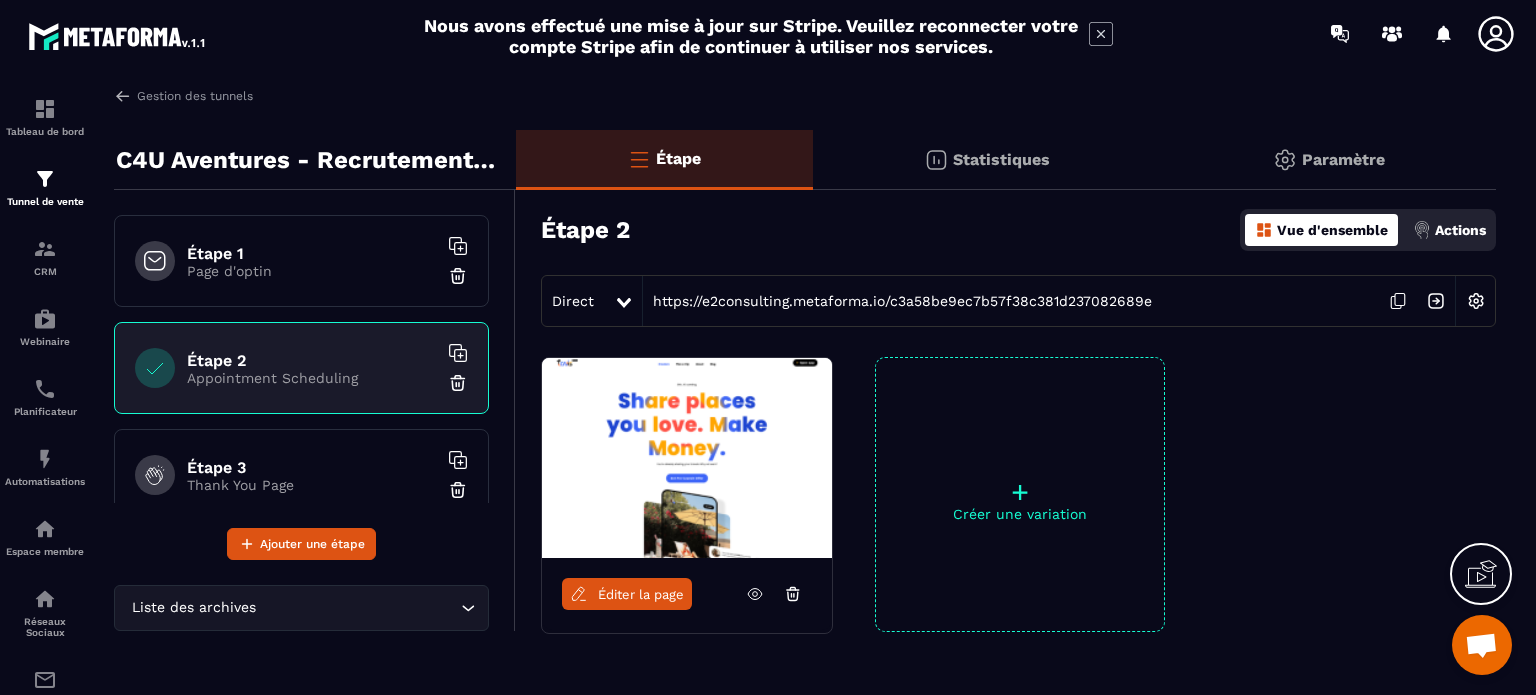 click on "Page d'optin" at bounding box center [312, 271] 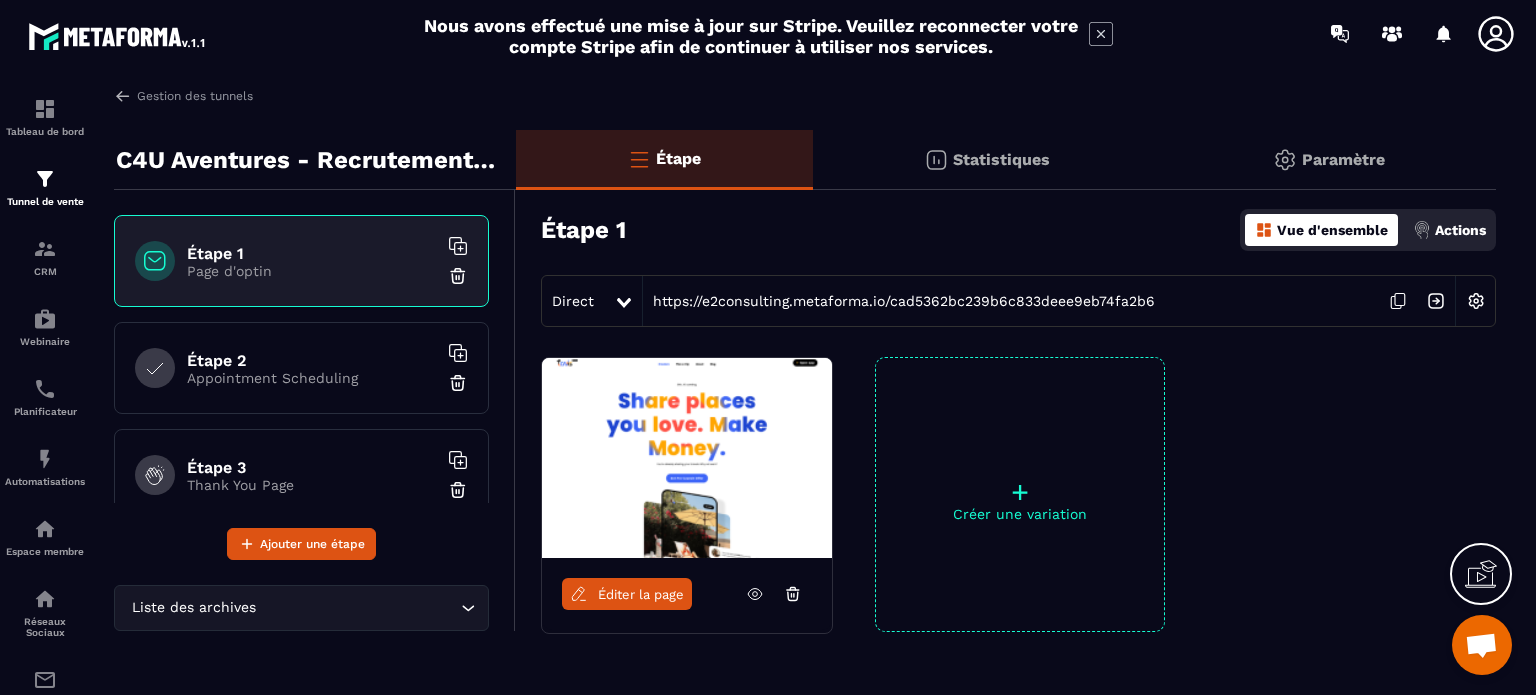 click on "Direct https://e2consulting.metaforma.io/cad5362bc239b6c833deee9eb74fa2b6" at bounding box center [1018, 301] 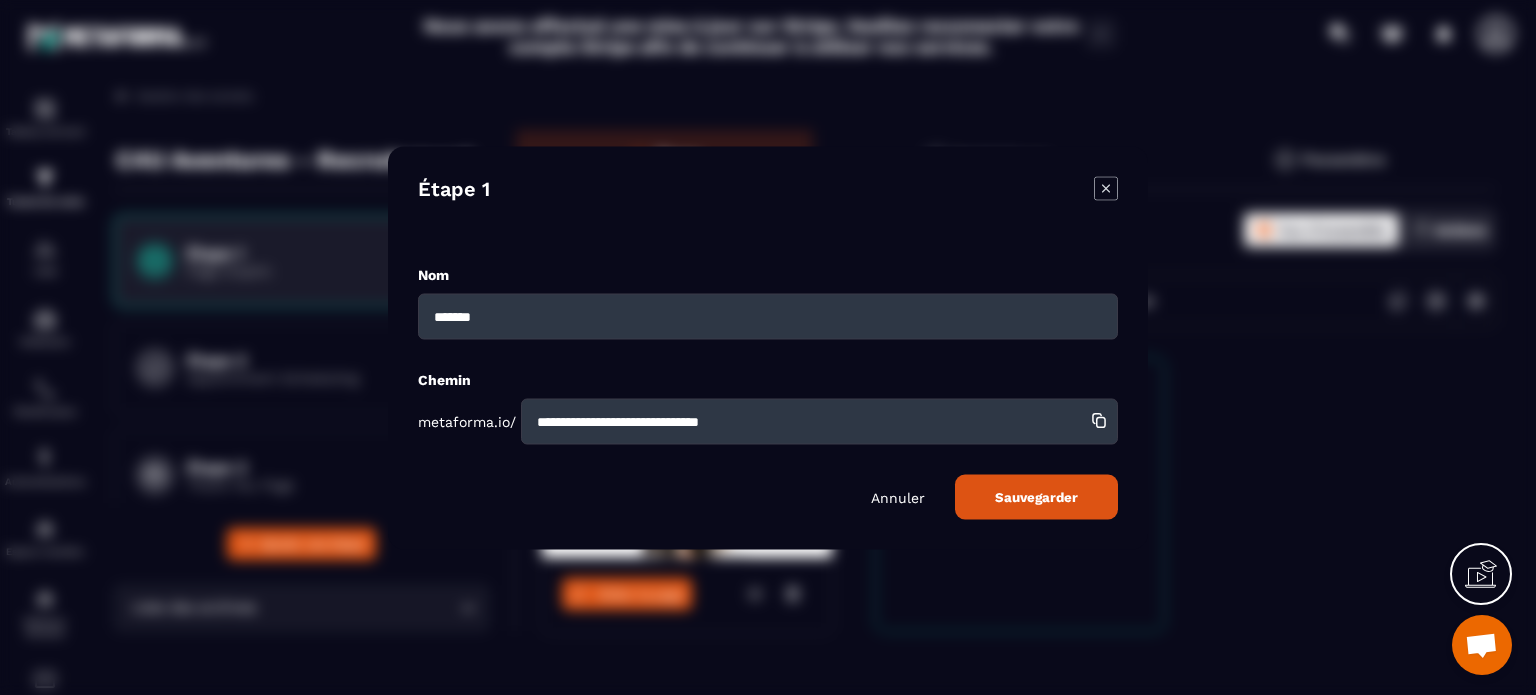 click on "**********" at bounding box center (819, 421) 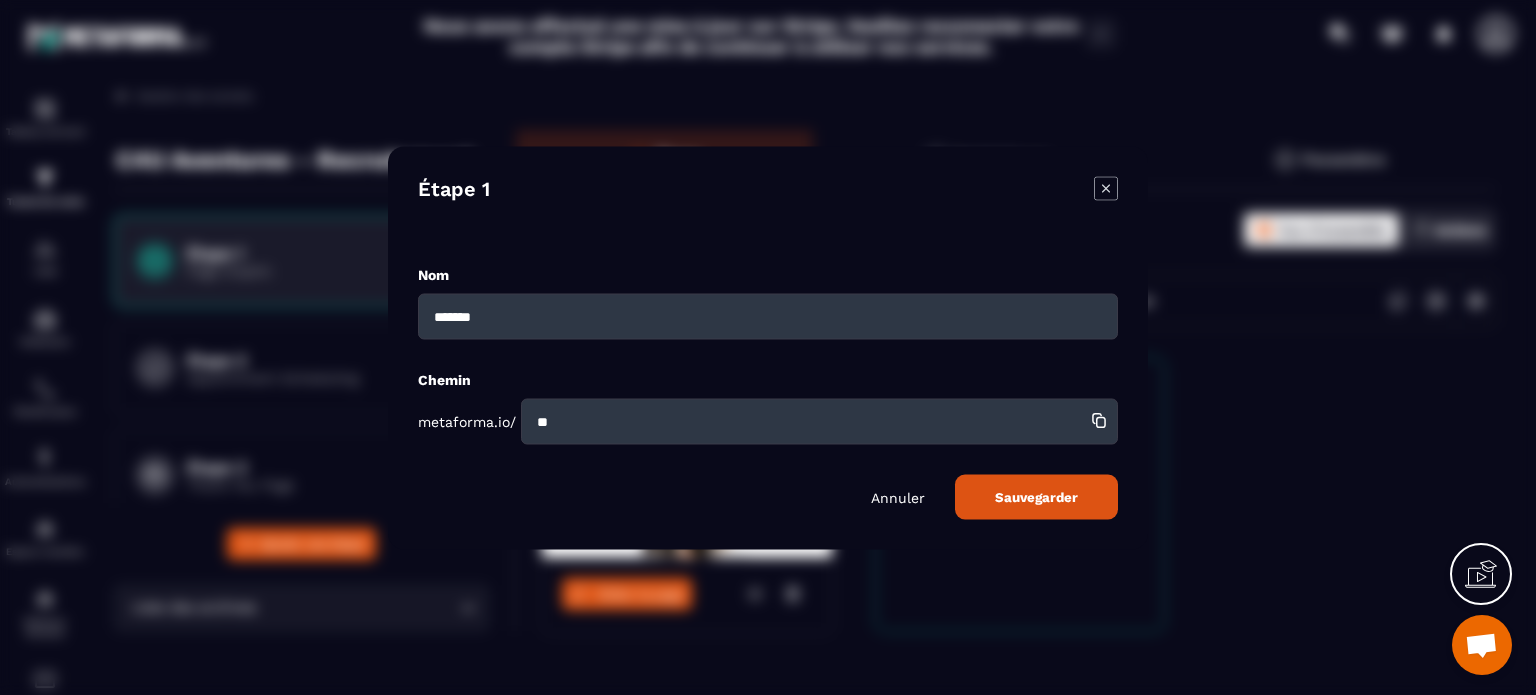 type on "*" 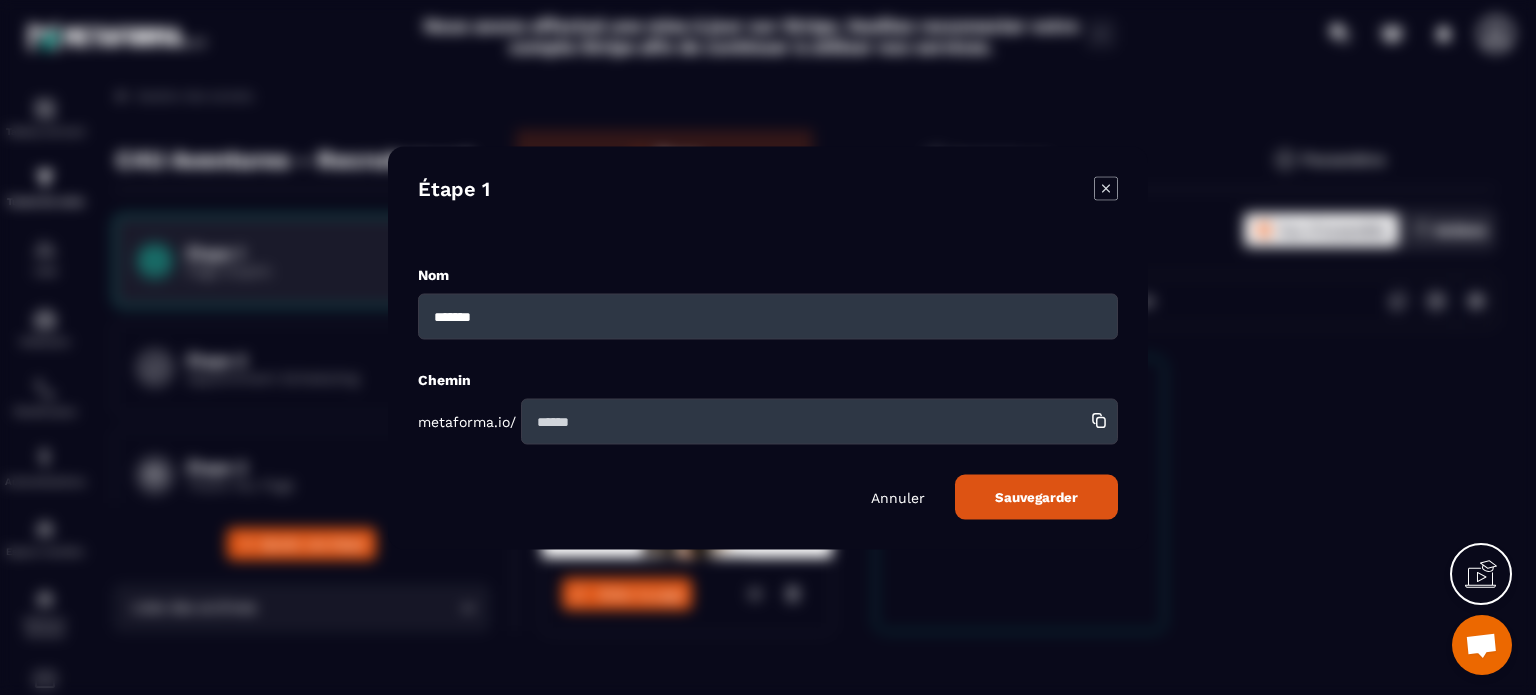 type on "*" 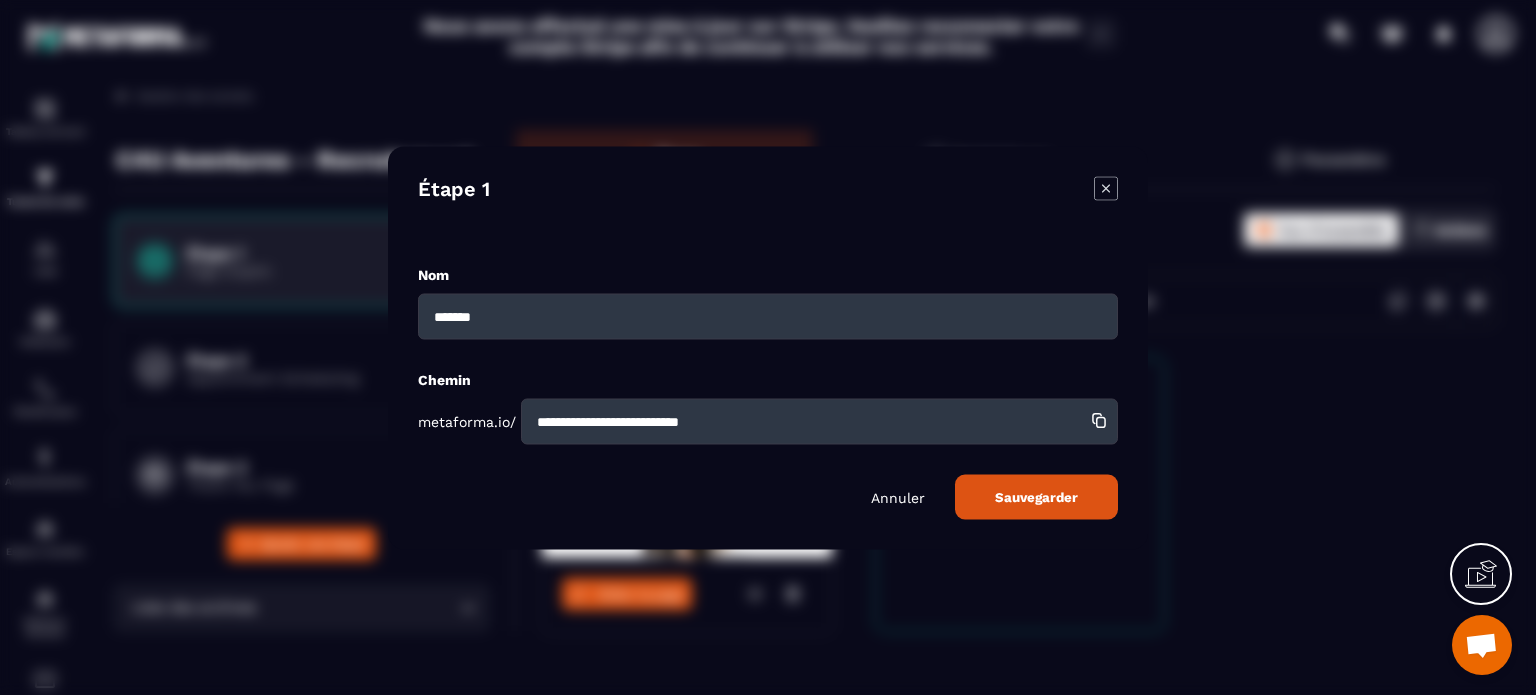 type on "**********" 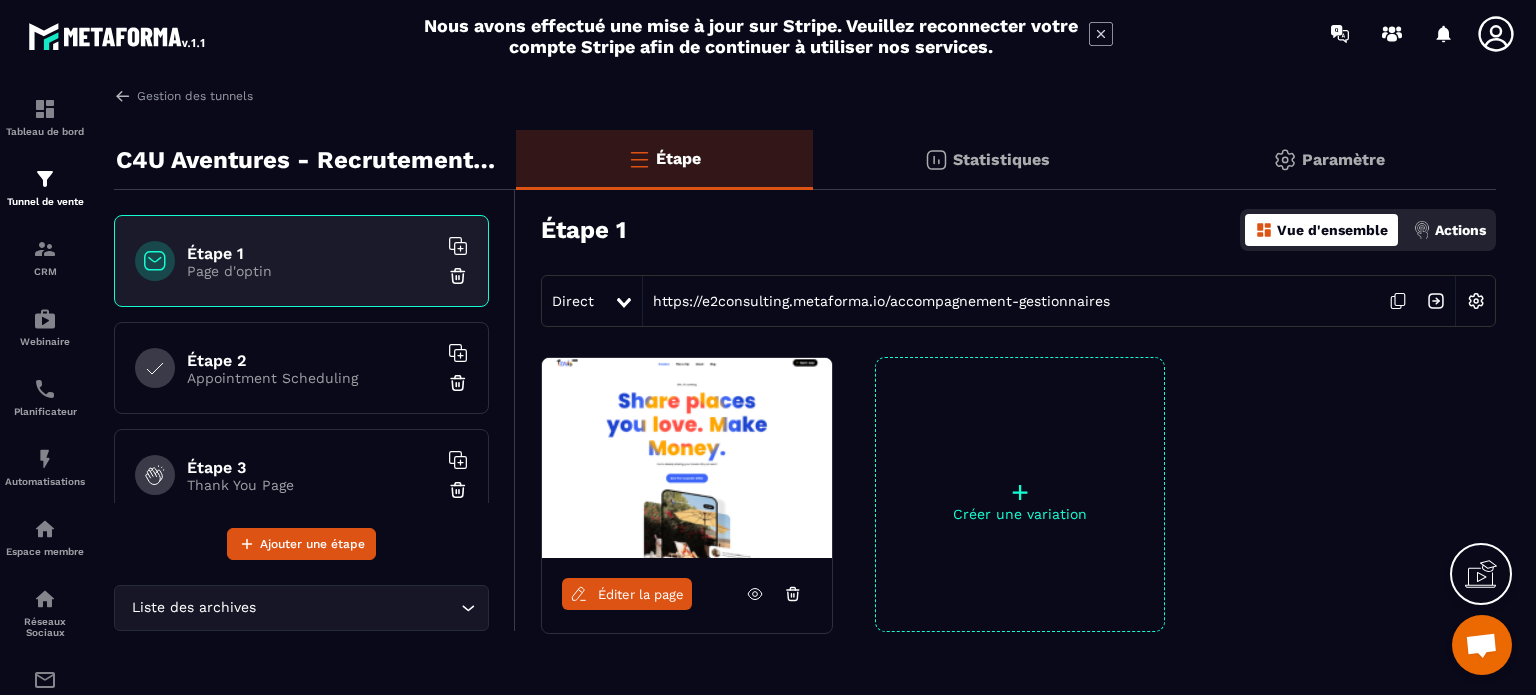 click at bounding box center (1436, 301) 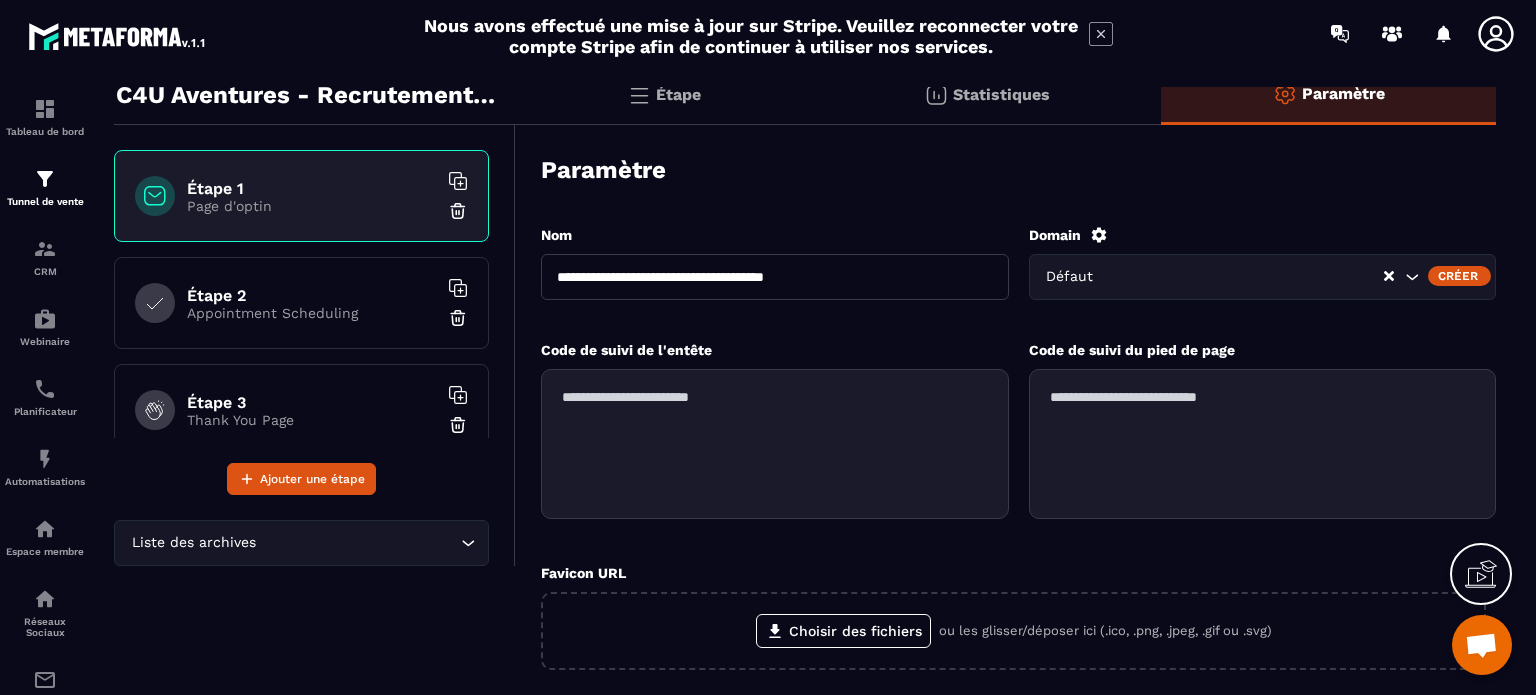 scroll, scrollTop: 100, scrollLeft: 0, axis: vertical 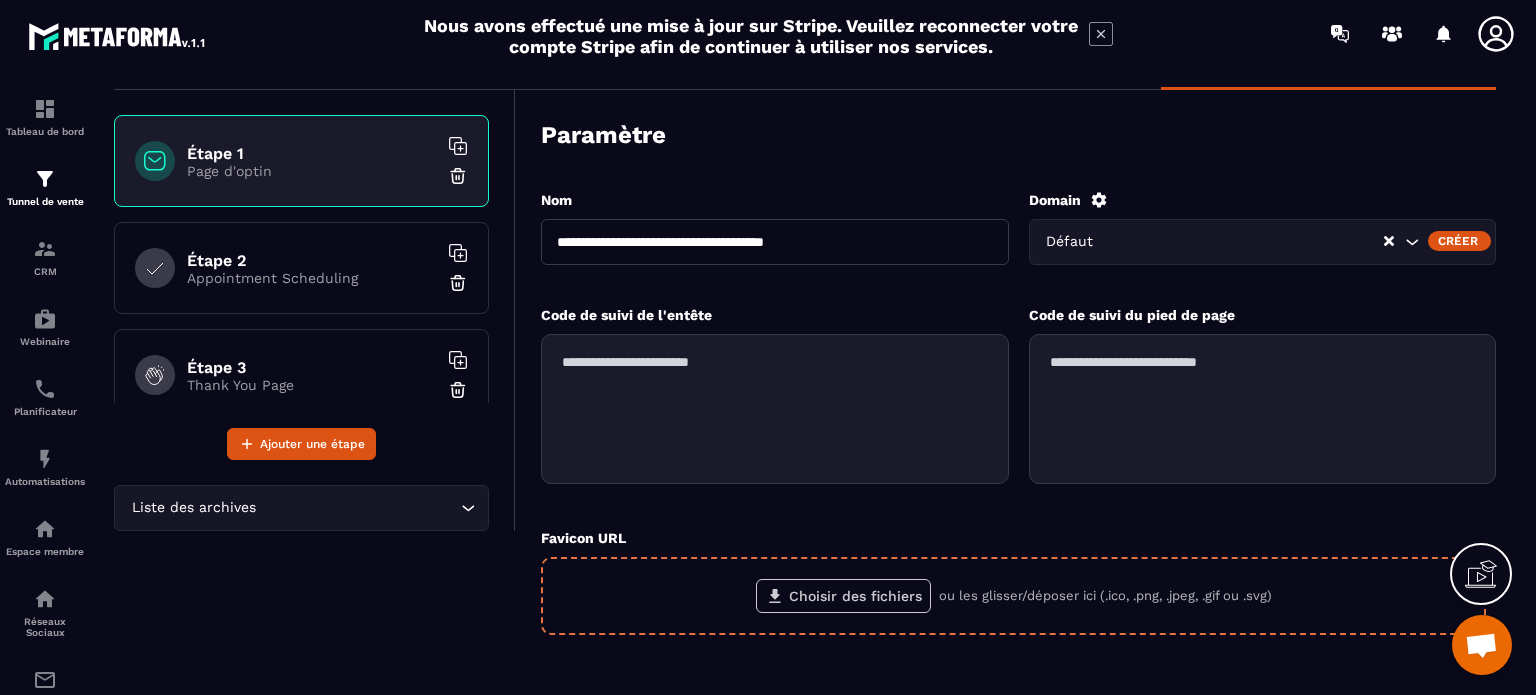 click on "Choisir des fichiers" at bounding box center [843, 596] 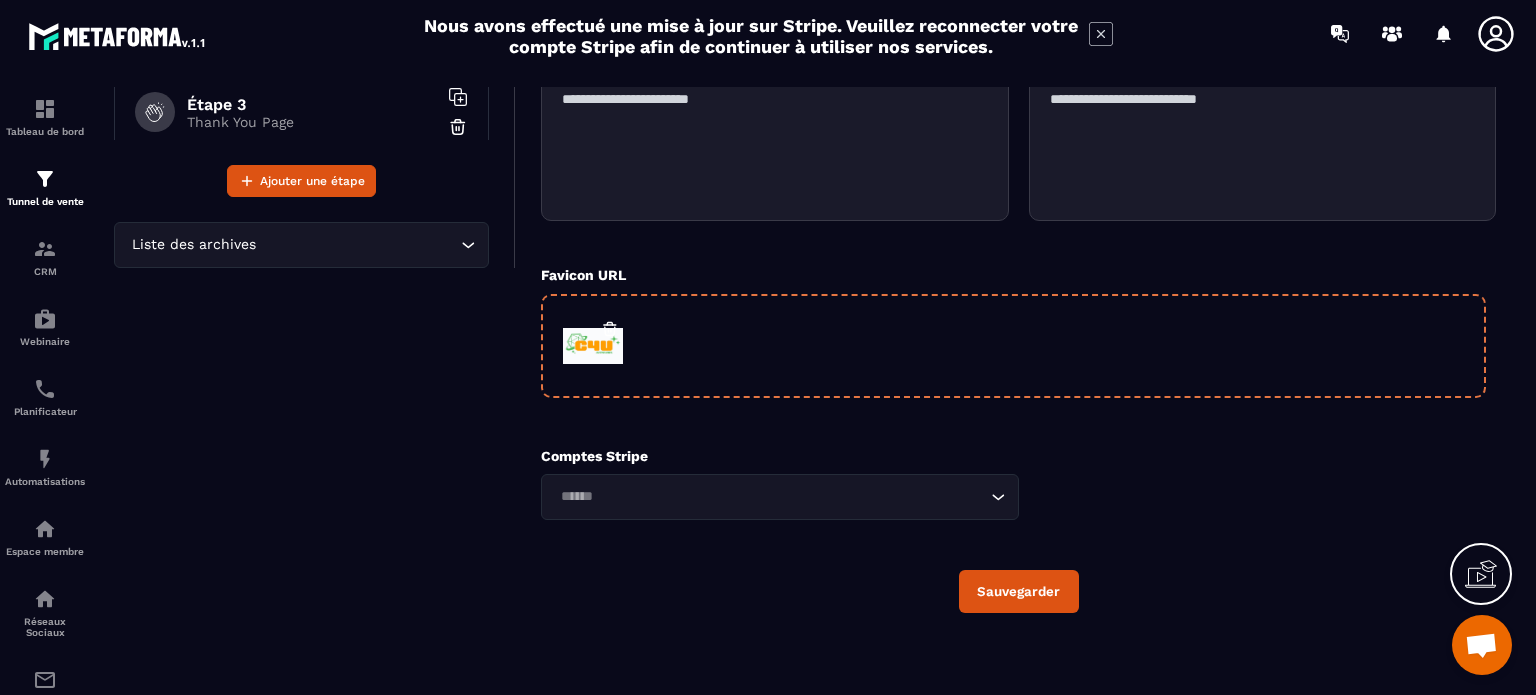 scroll, scrollTop: 368, scrollLeft: 0, axis: vertical 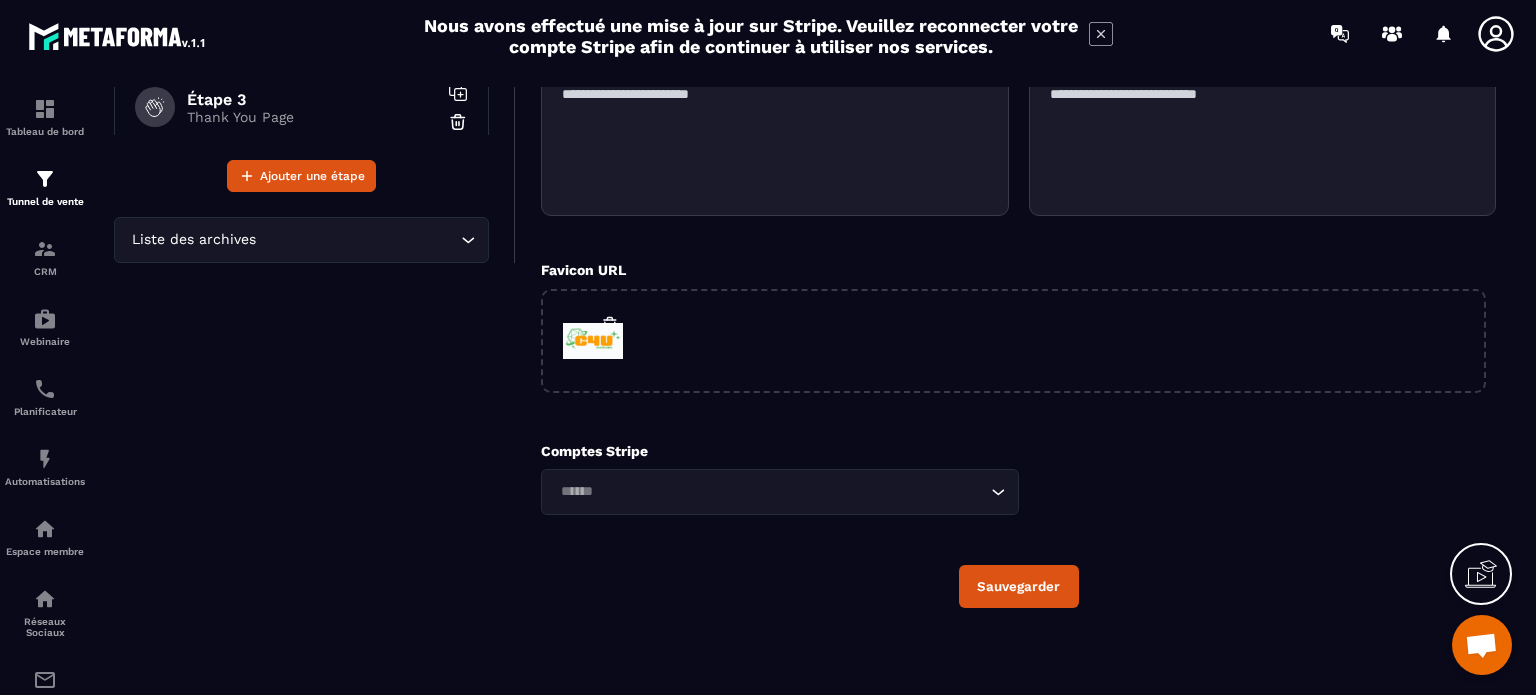 click on "Sauvegarder" at bounding box center (1019, 586) 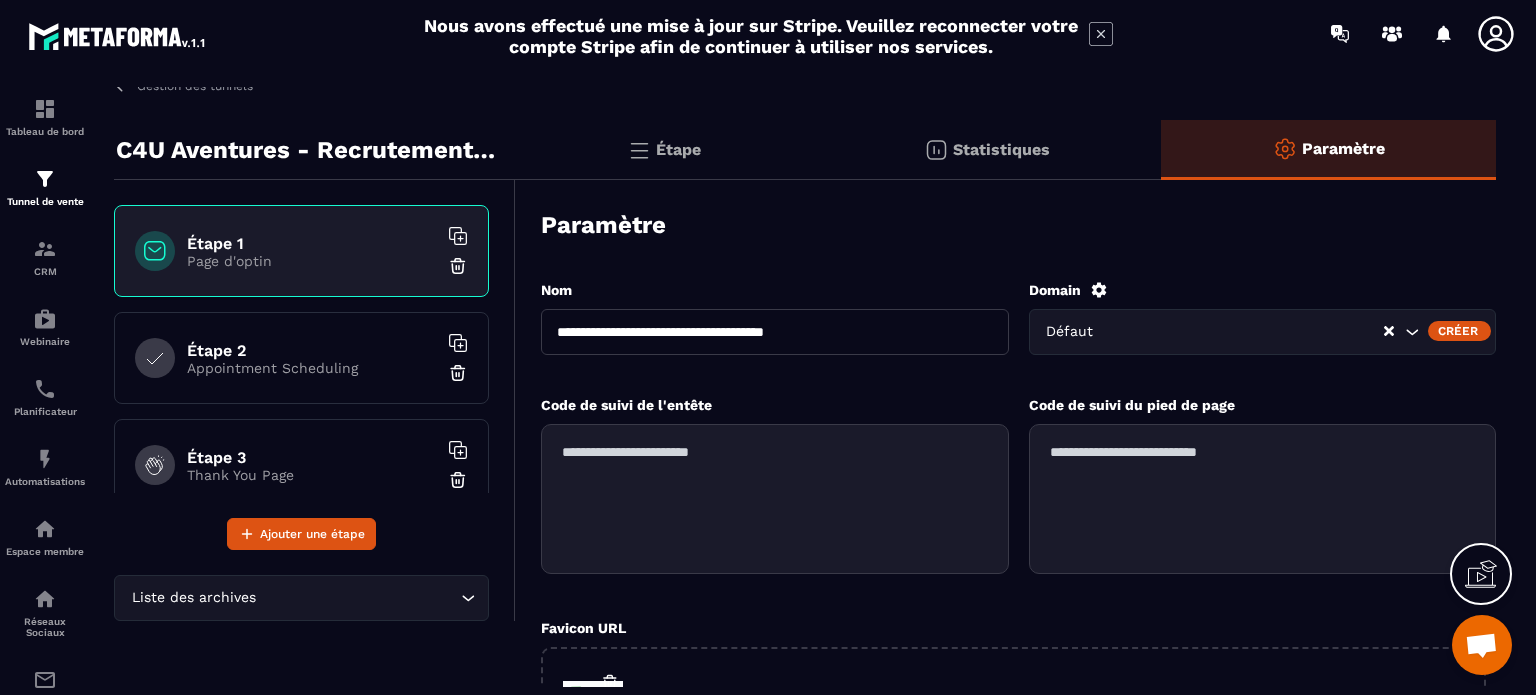 scroll, scrollTop: 0, scrollLeft: 0, axis: both 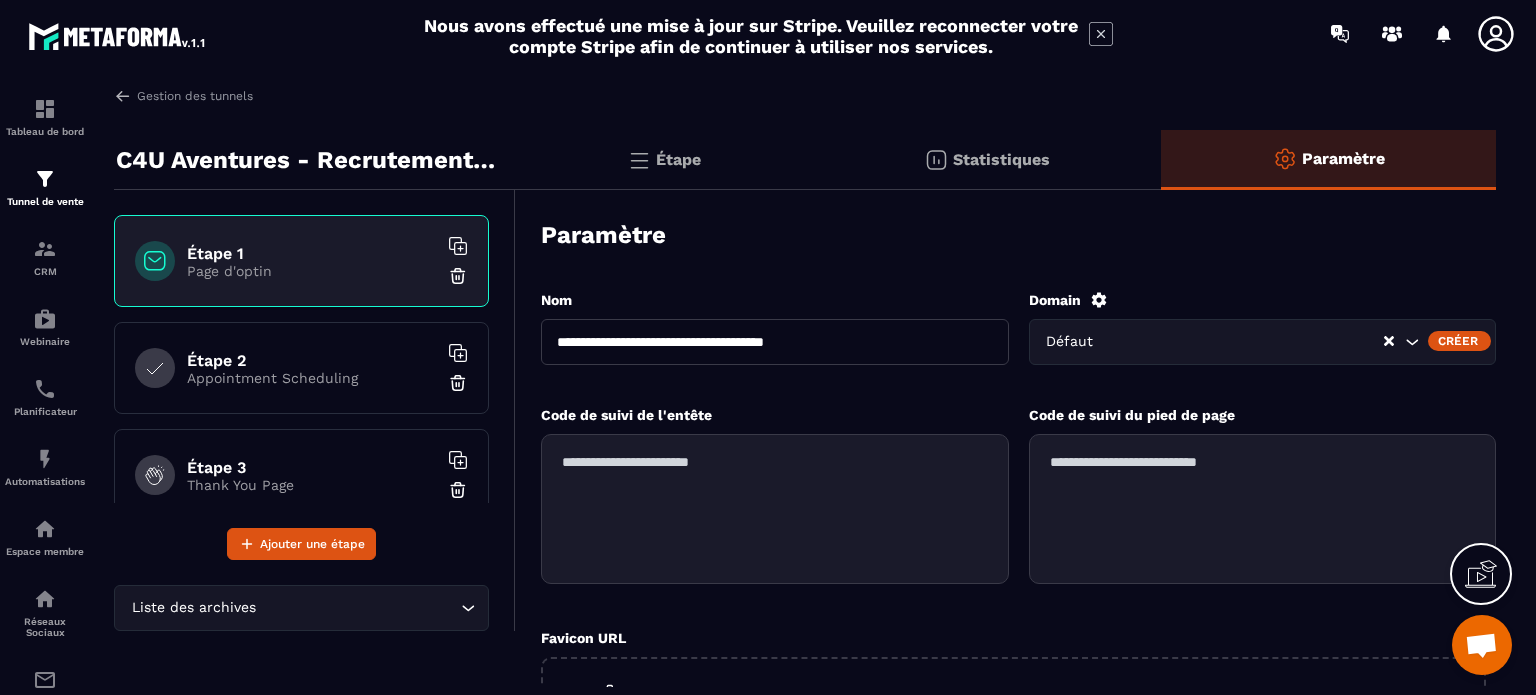 click at bounding box center [1481, 647] 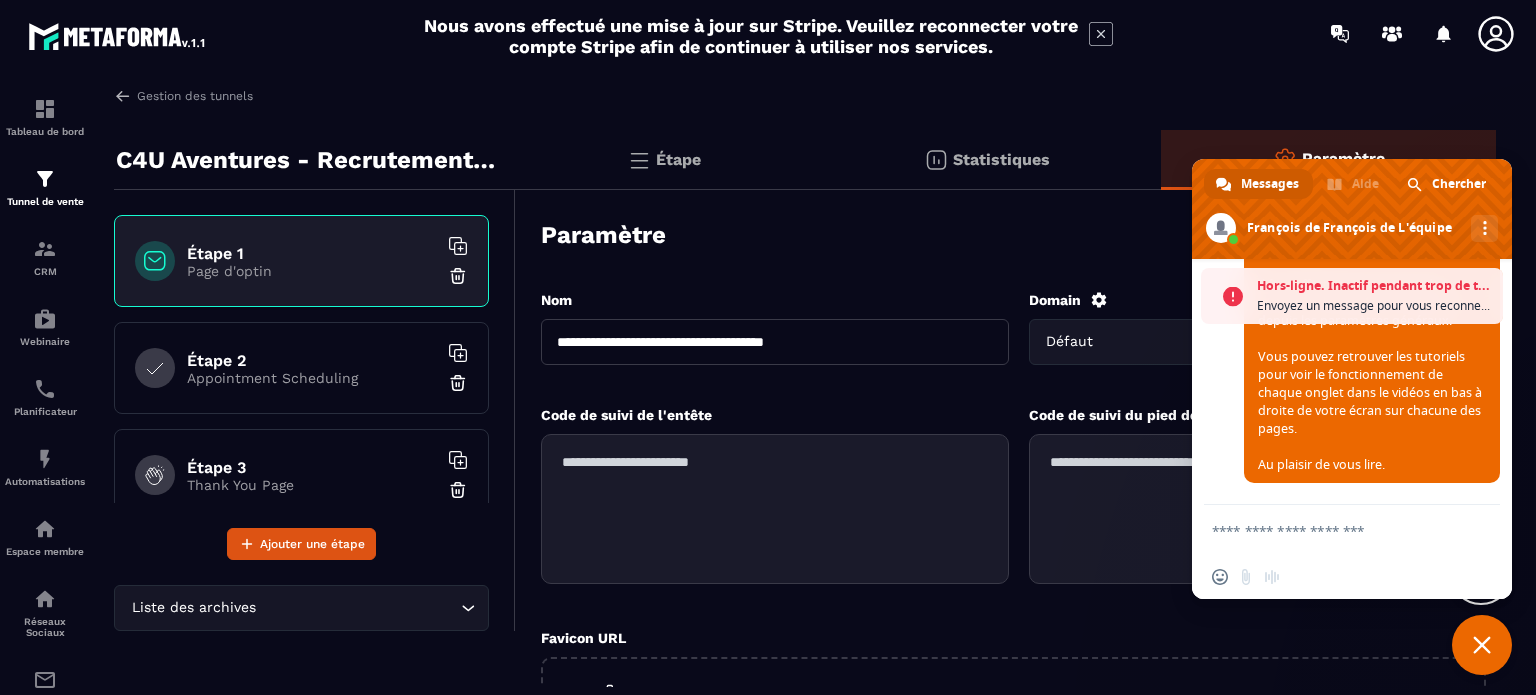 scroll, scrollTop: 6992, scrollLeft: 0, axis: vertical 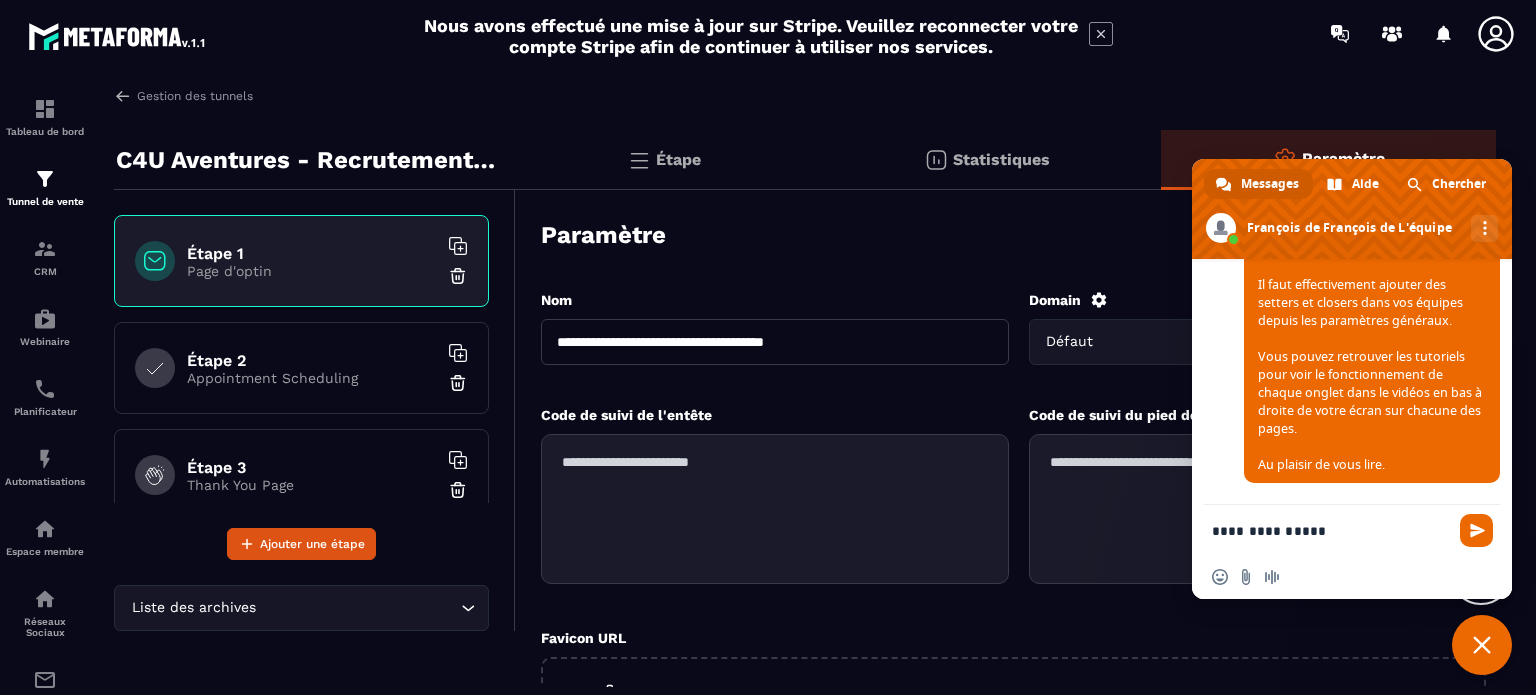 type on "**********" 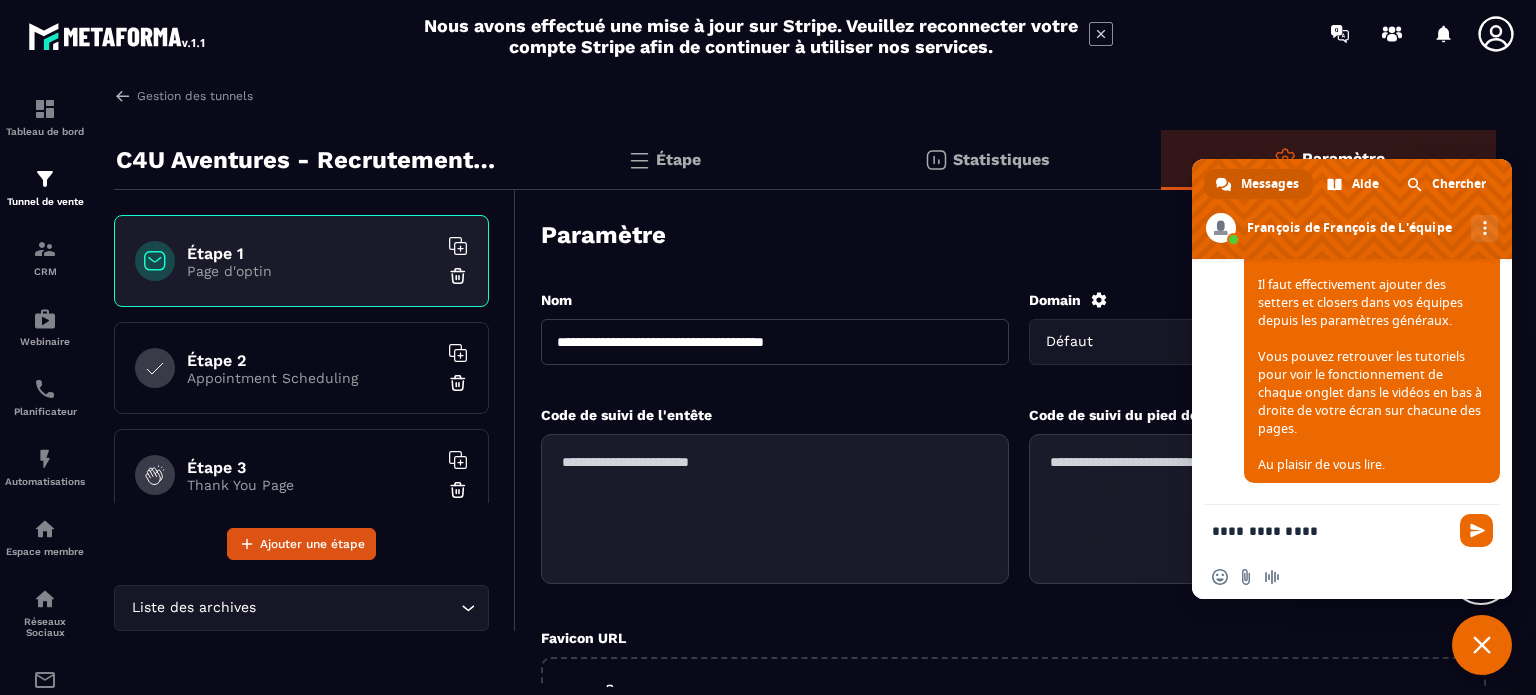 type 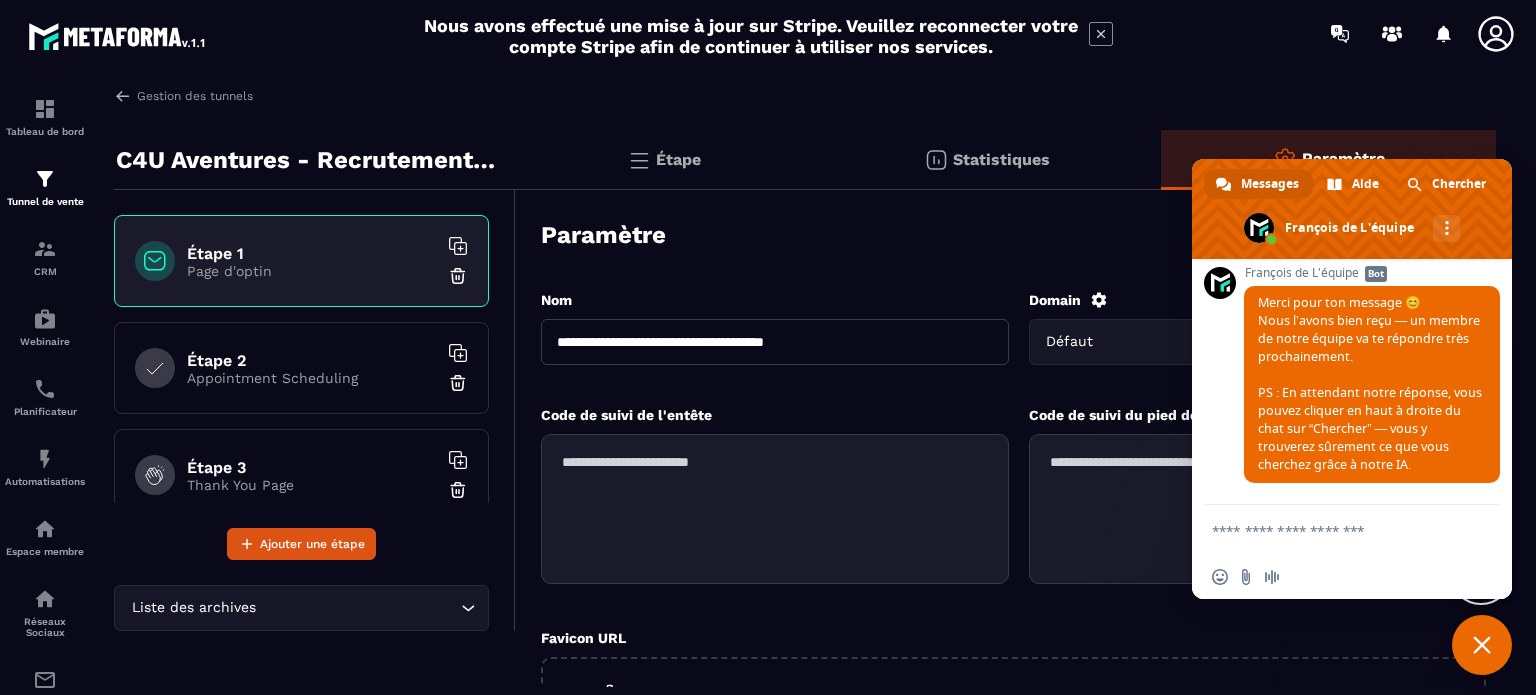 scroll, scrollTop: 7216, scrollLeft: 0, axis: vertical 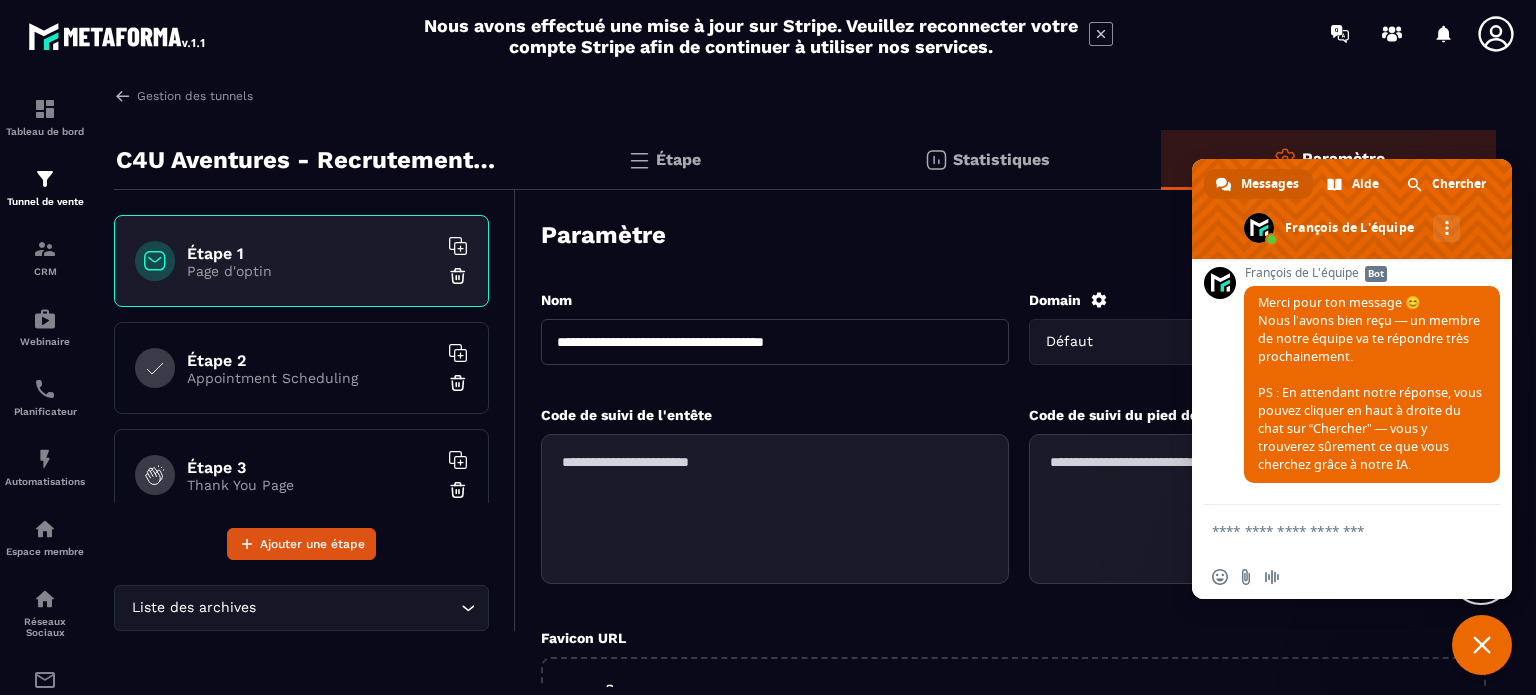 click on "Étape" 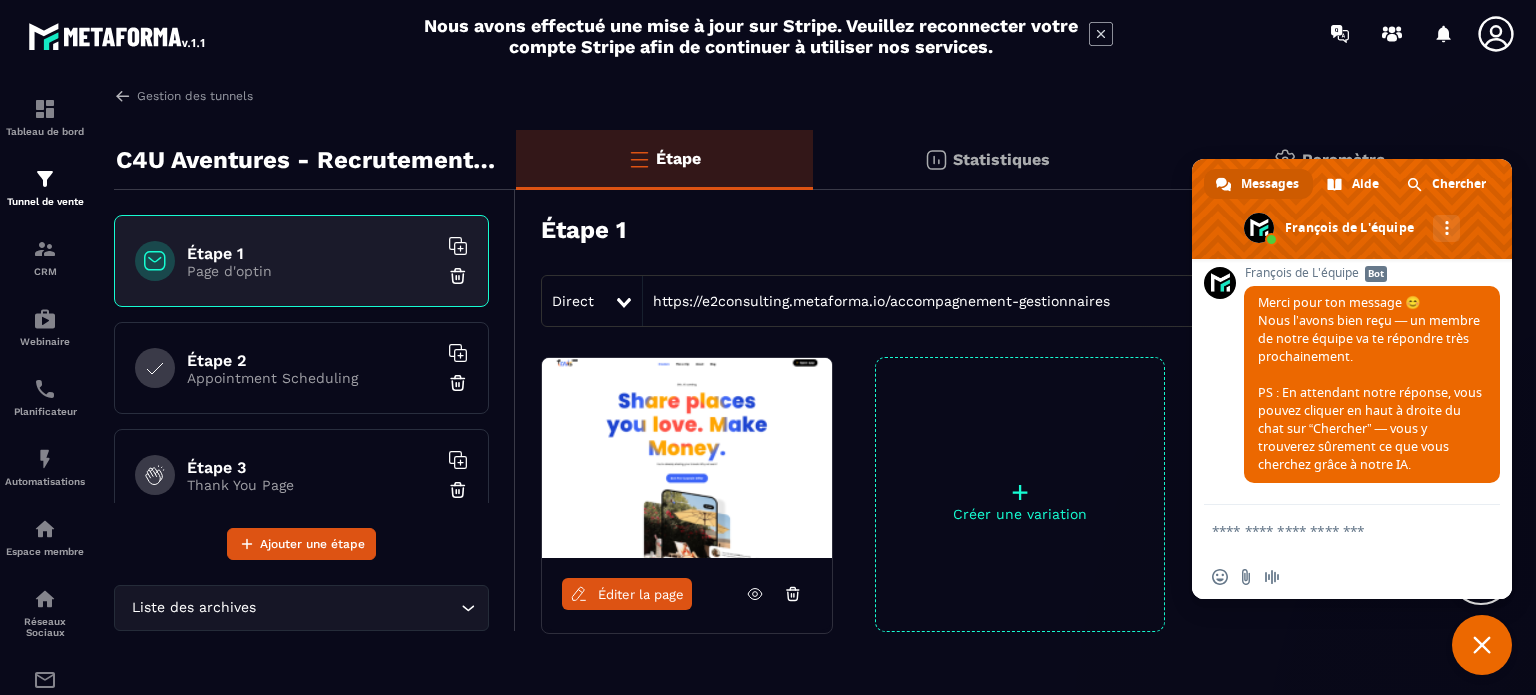 click at bounding box center (1332, 530) 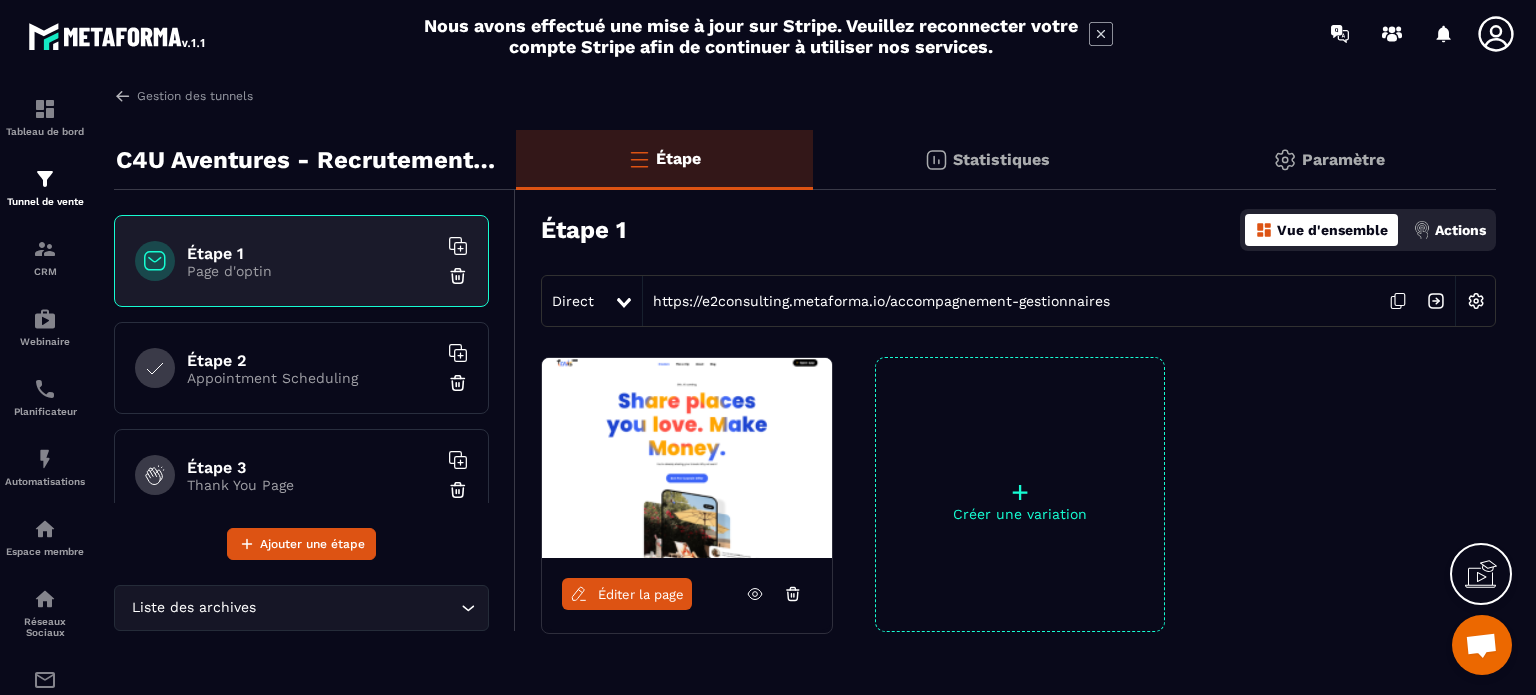 click 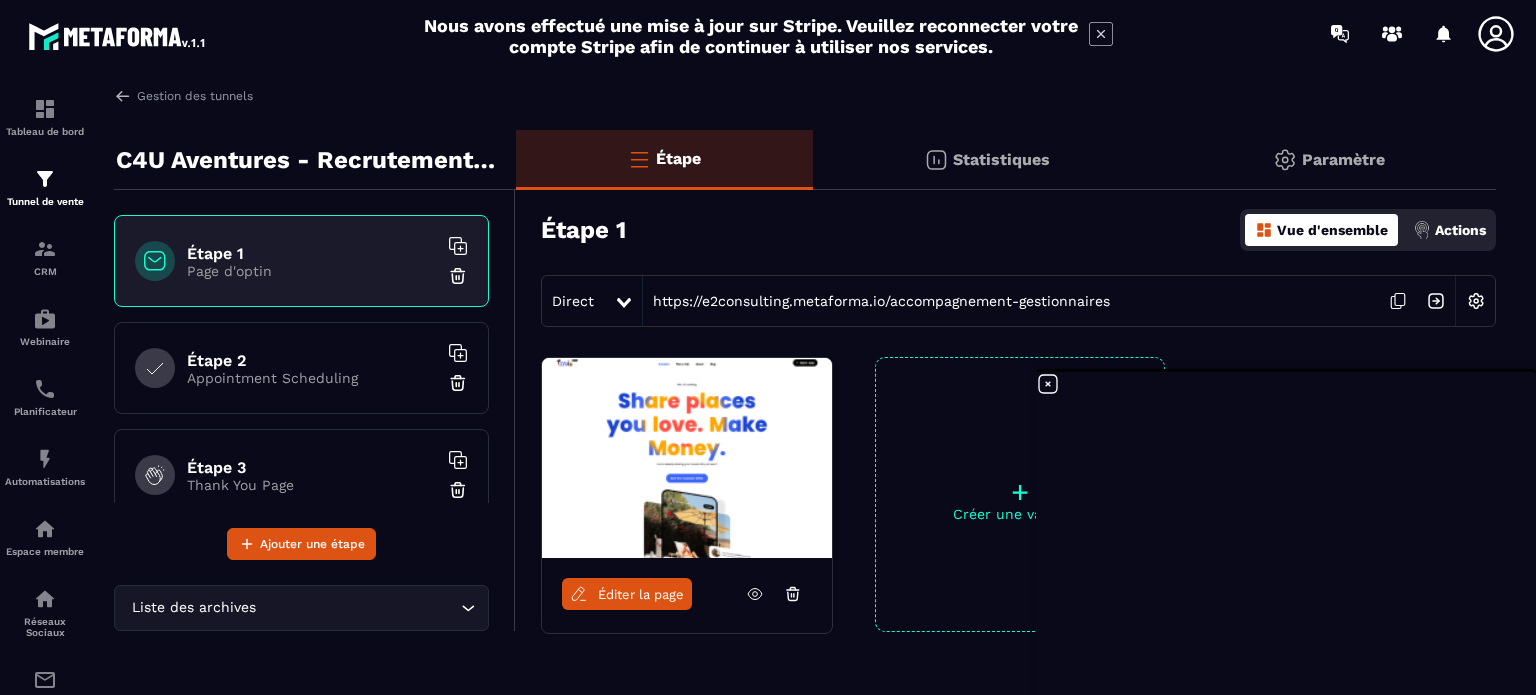click at bounding box center [687, 458] 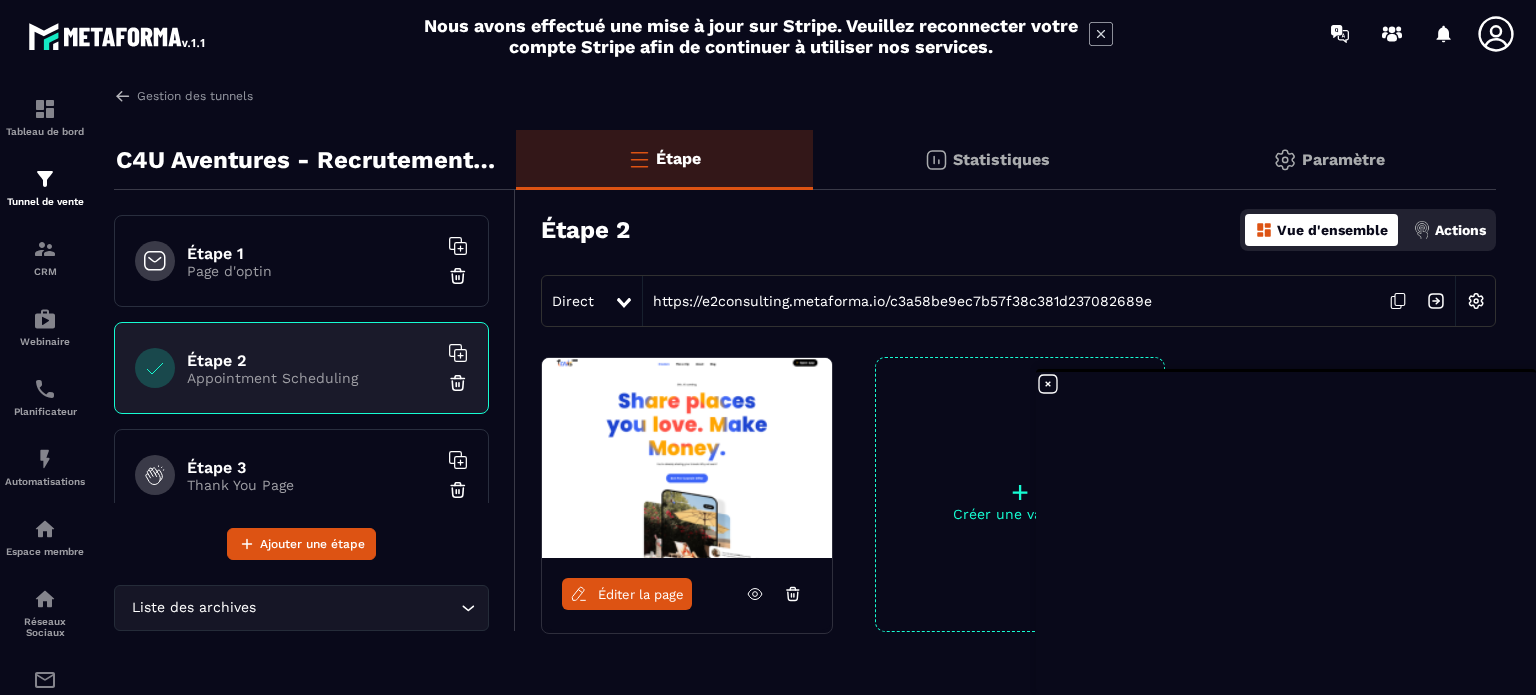click on "Éditer la page" at bounding box center (641, 594) 